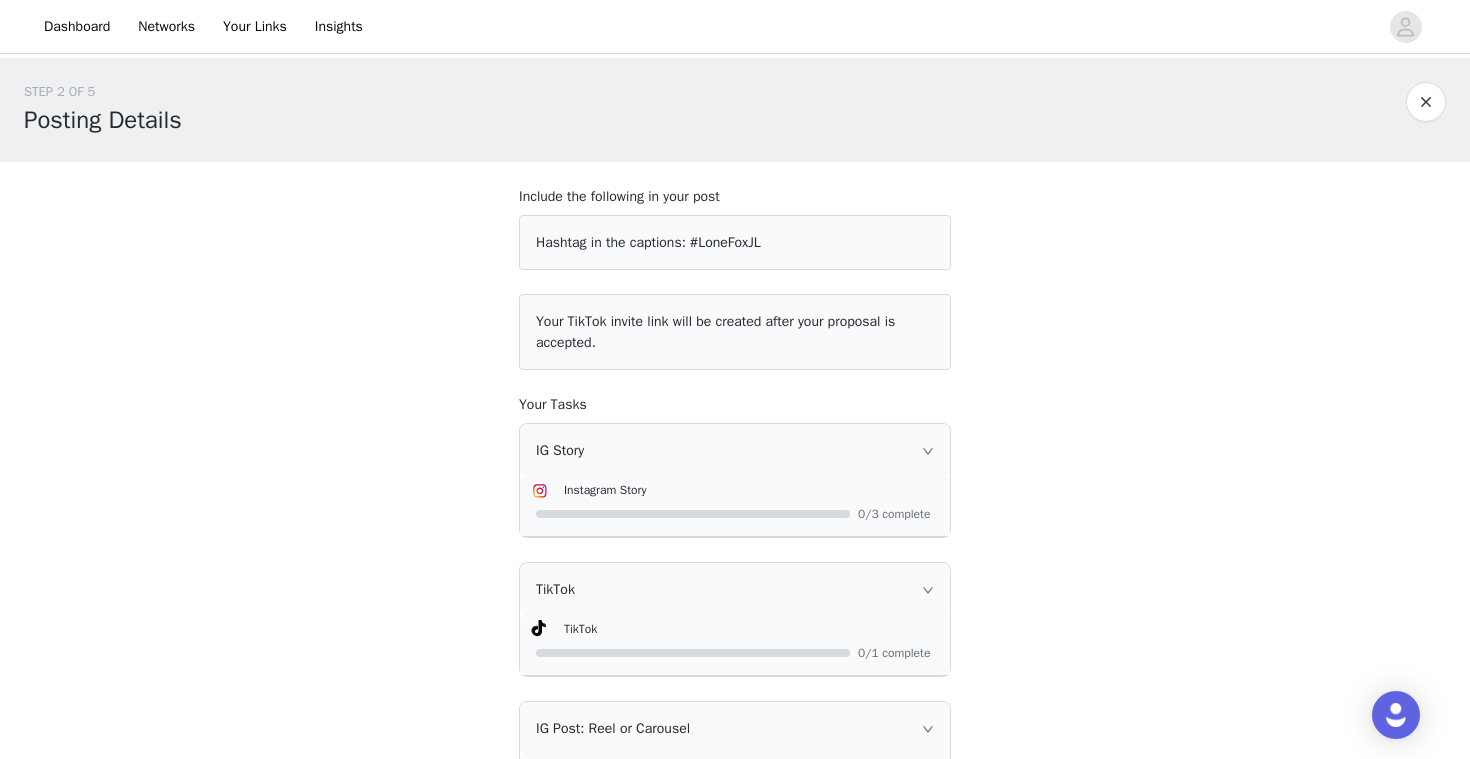 scroll, scrollTop: 0, scrollLeft: 0, axis: both 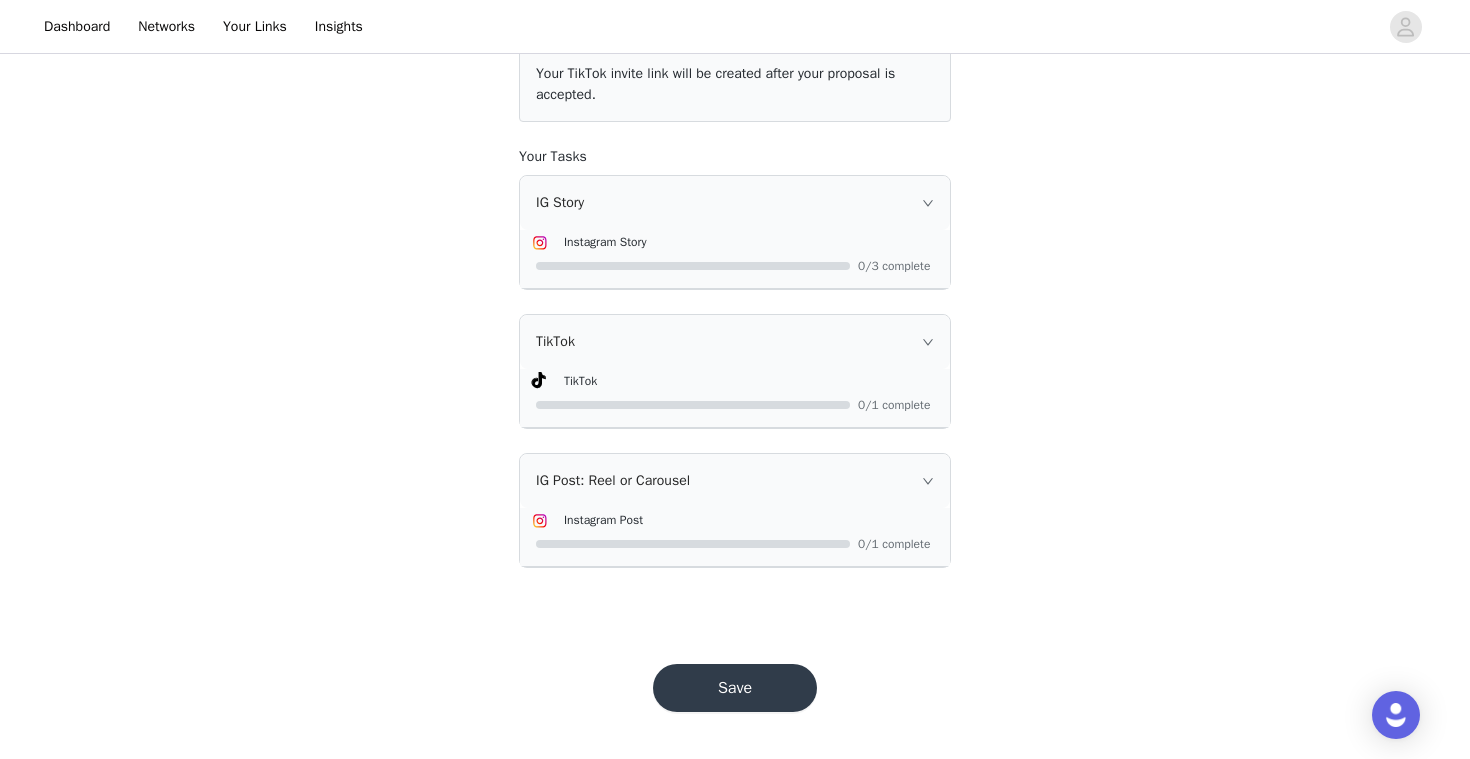 click on "Save" at bounding box center (735, 688) 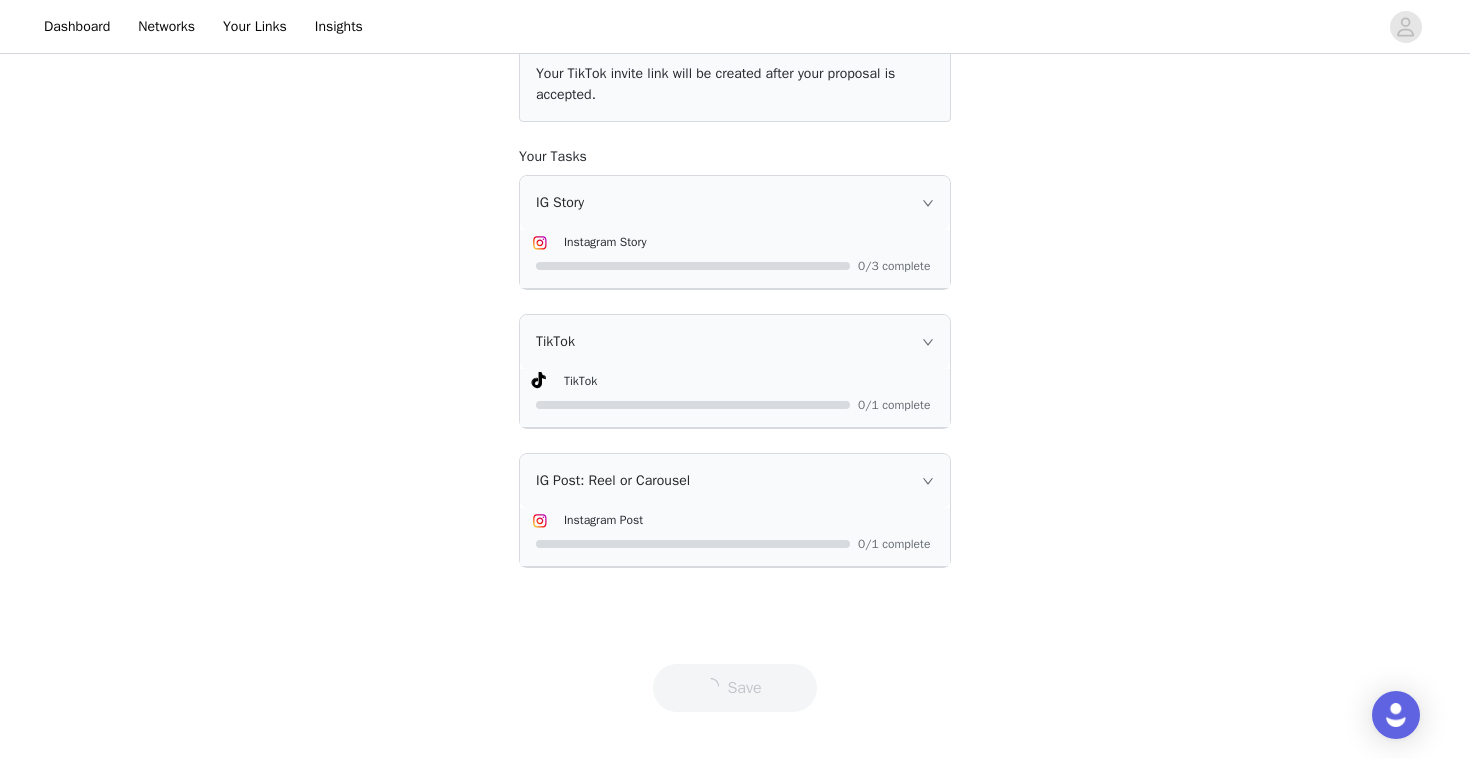 scroll, scrollTop: 0, scrollLeft: 0, axis: both 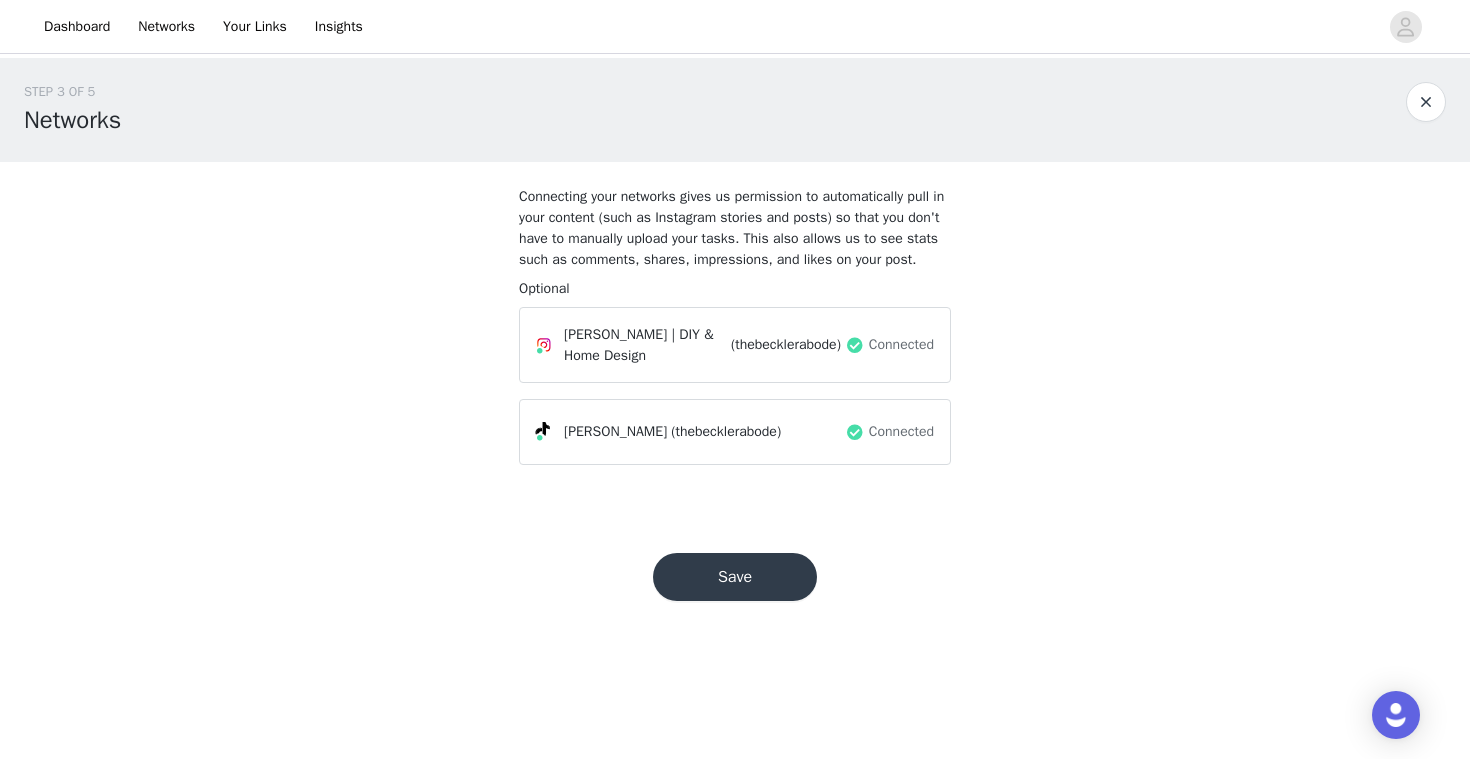 click on "Save" at bounding box center [735, 577] 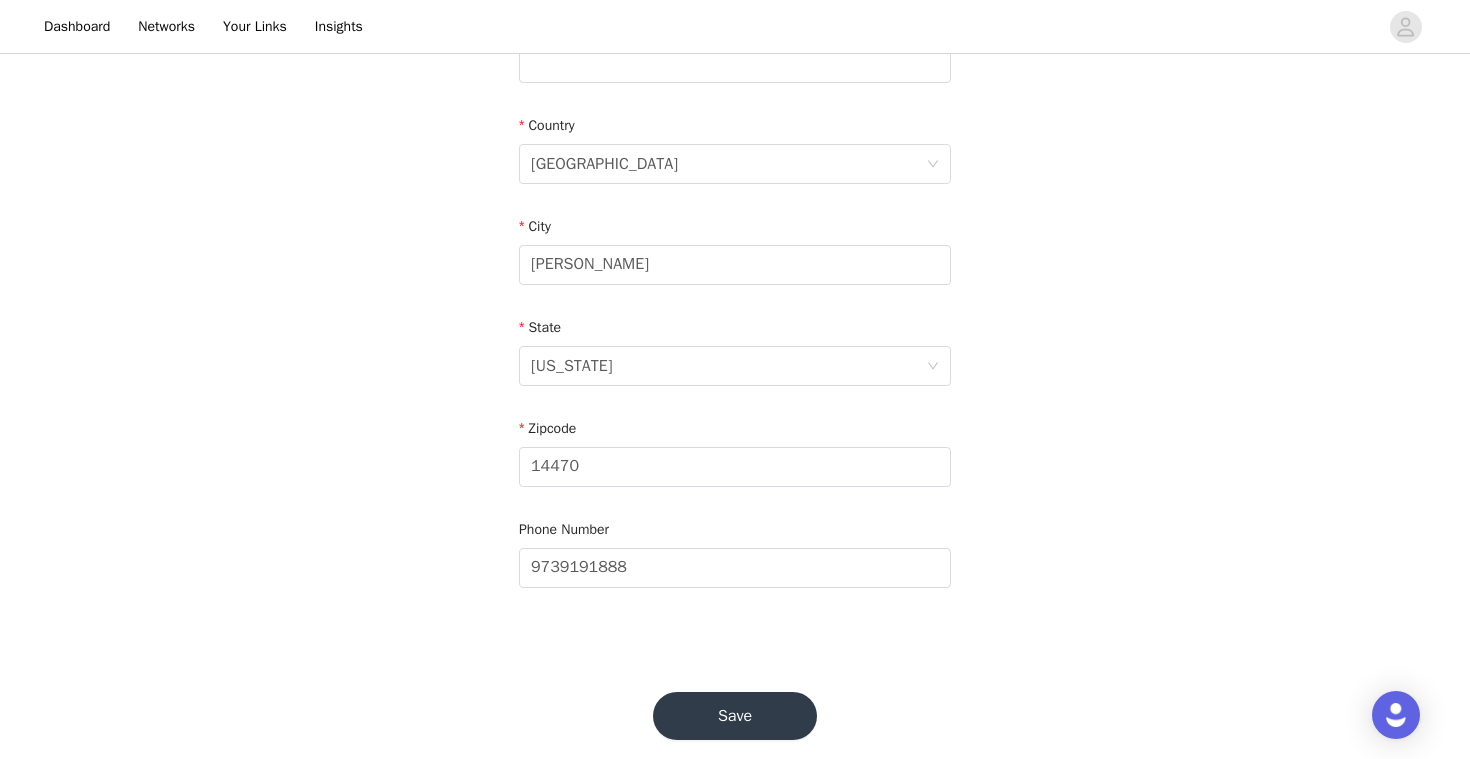 scroll, scrollTop: 604, scrollLeft: 0, axis: vertical 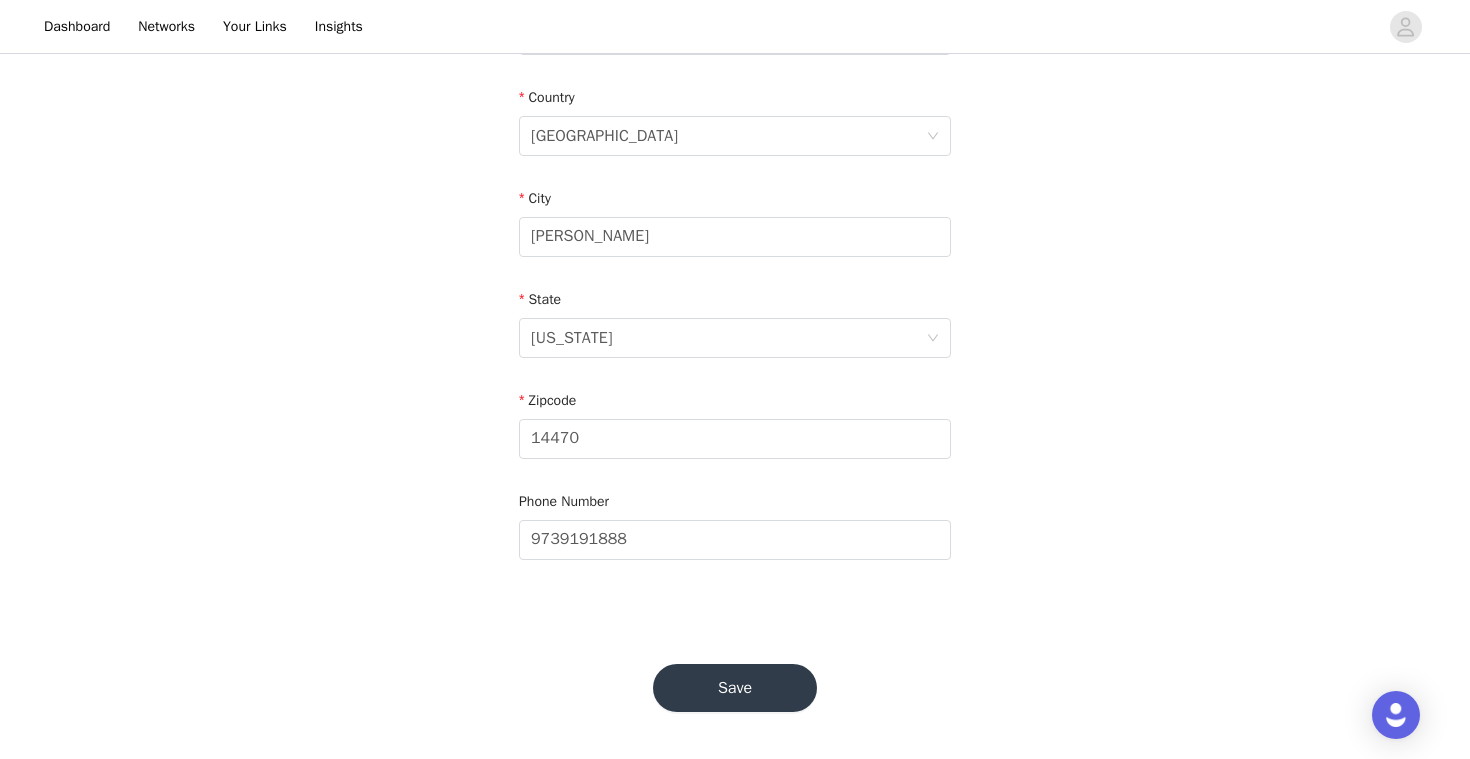 click on "Save" at bounding box center (735, 688) 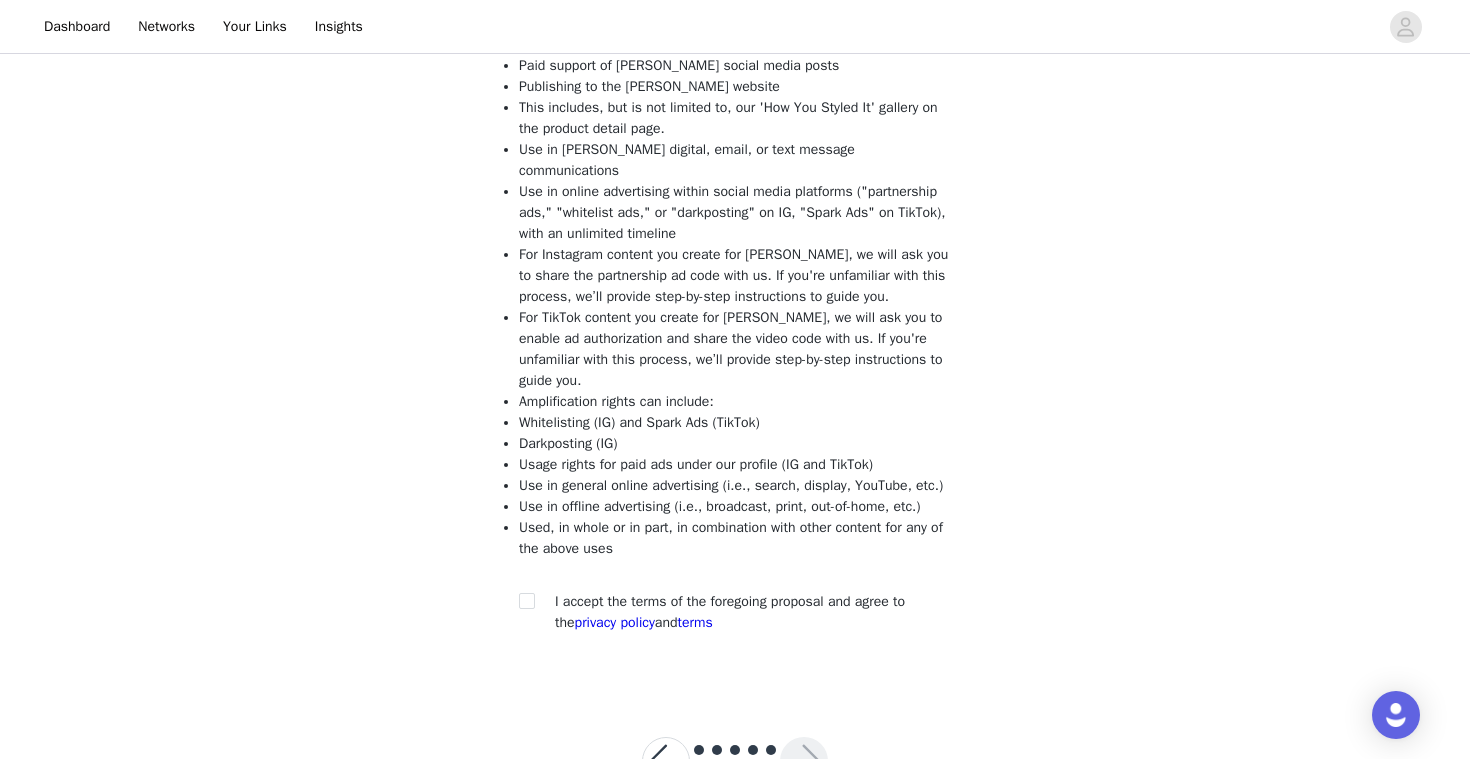 scroll, scrollTop: 270, scrollLeft: 0, axis: vertical 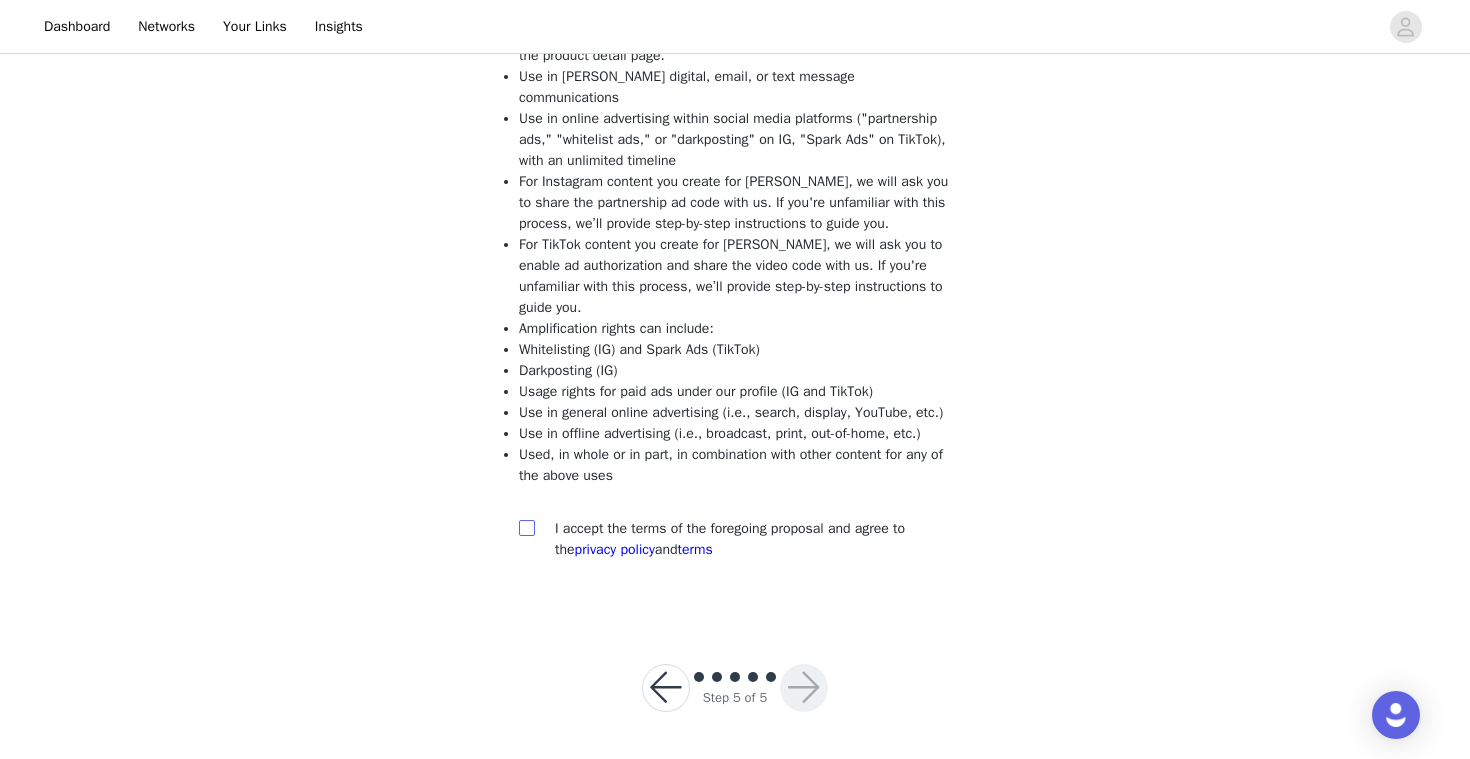 click at bounding box center [526, 527] 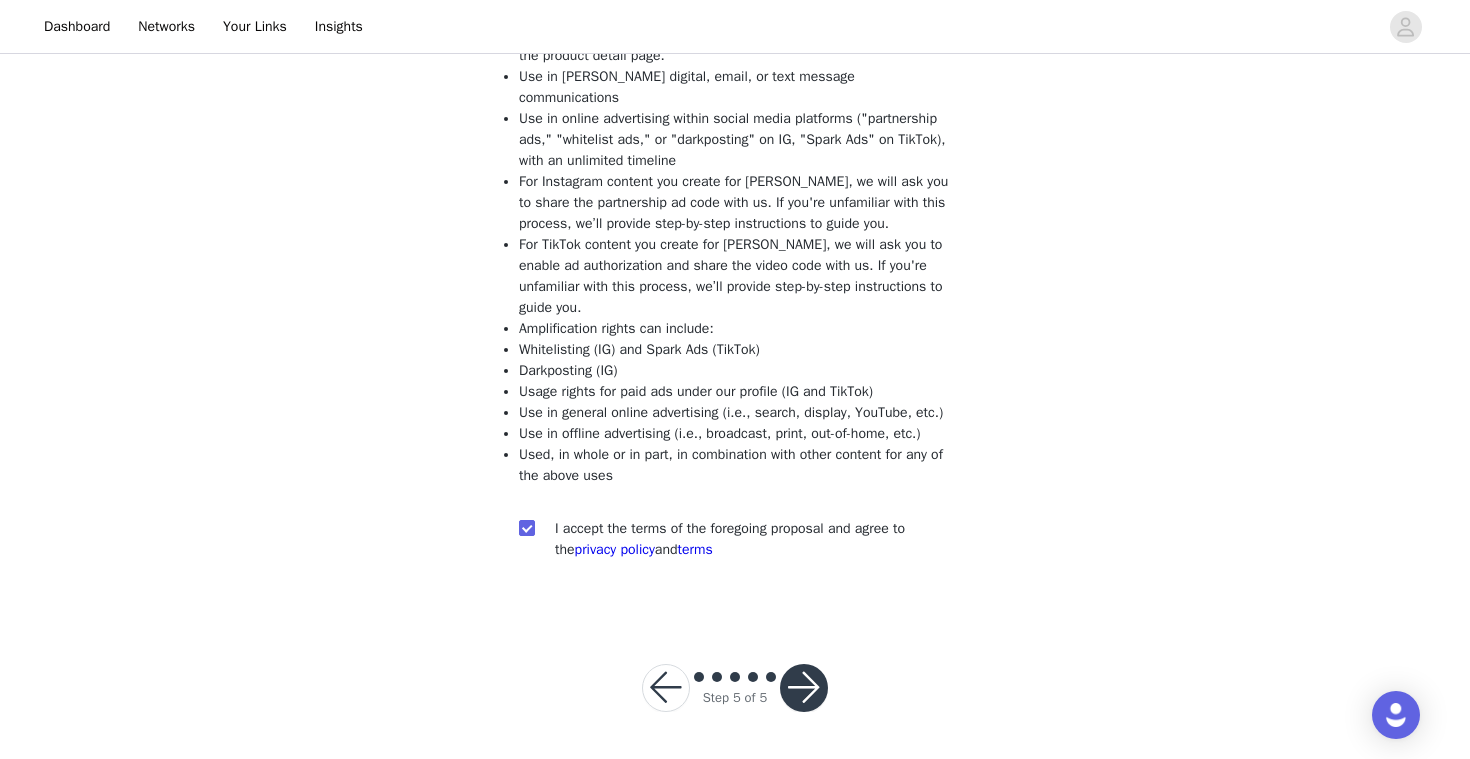 scroll, scrollTop: 0, scrollLeft: 0, axis: both 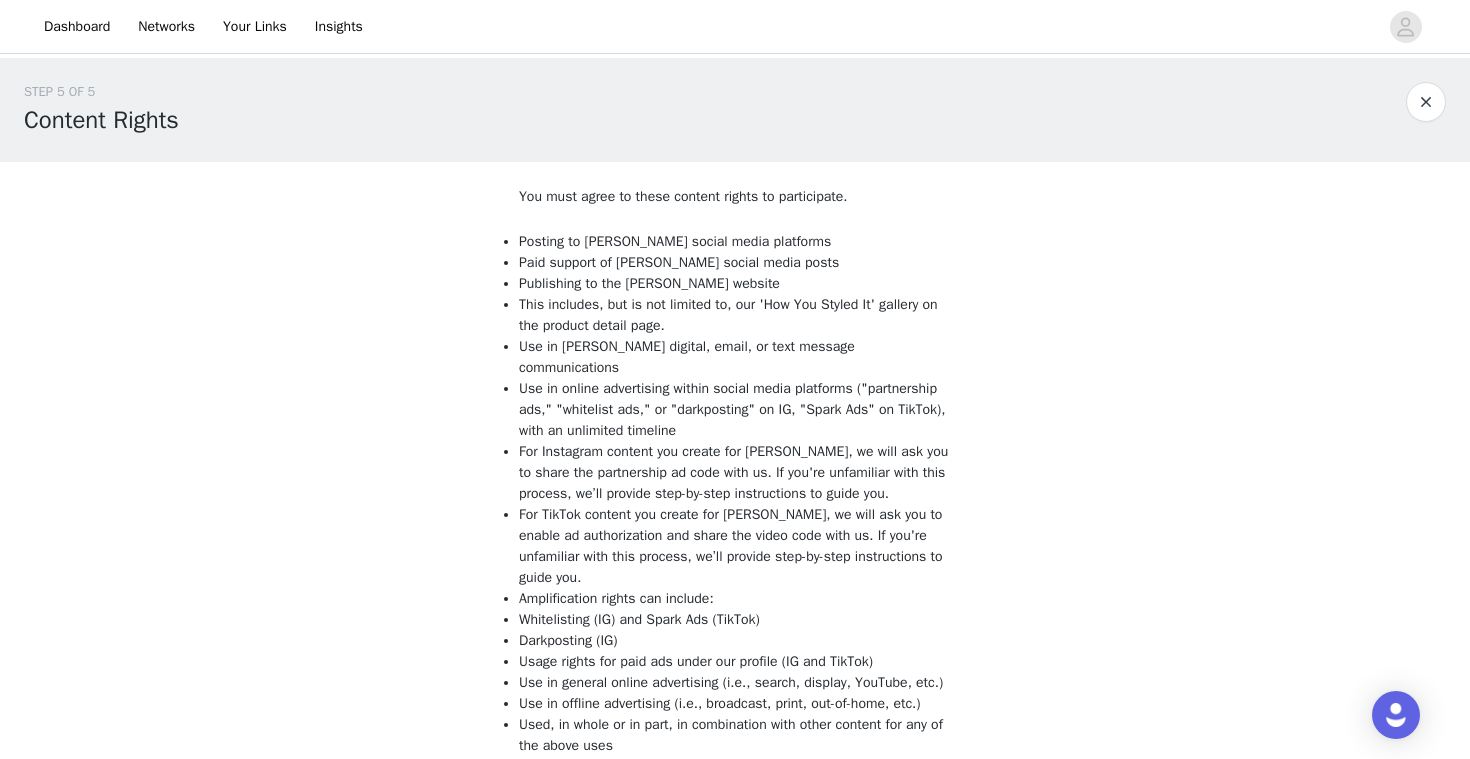 click at bounding box center [1426, 102] 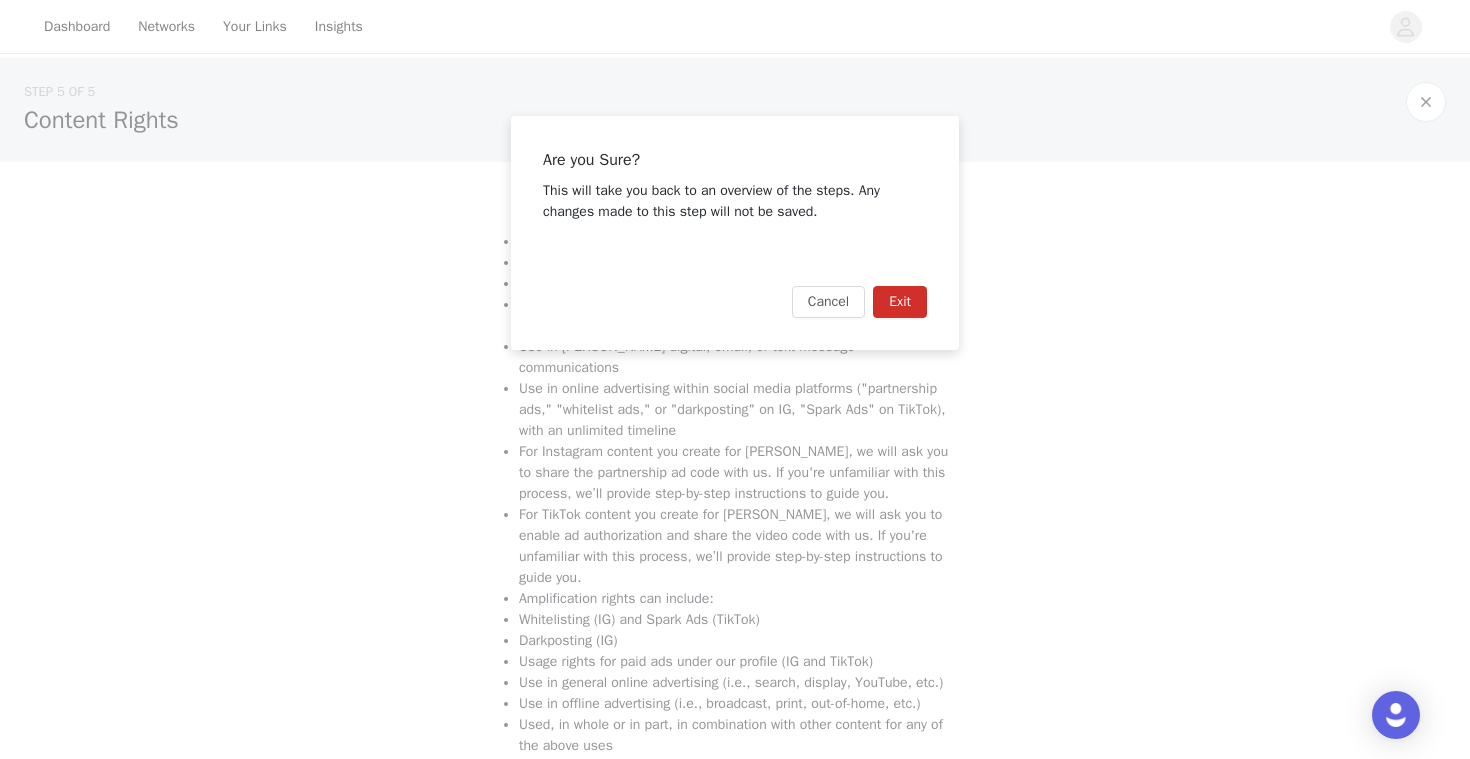 click on "Exit" at bounding box center [900, 302] 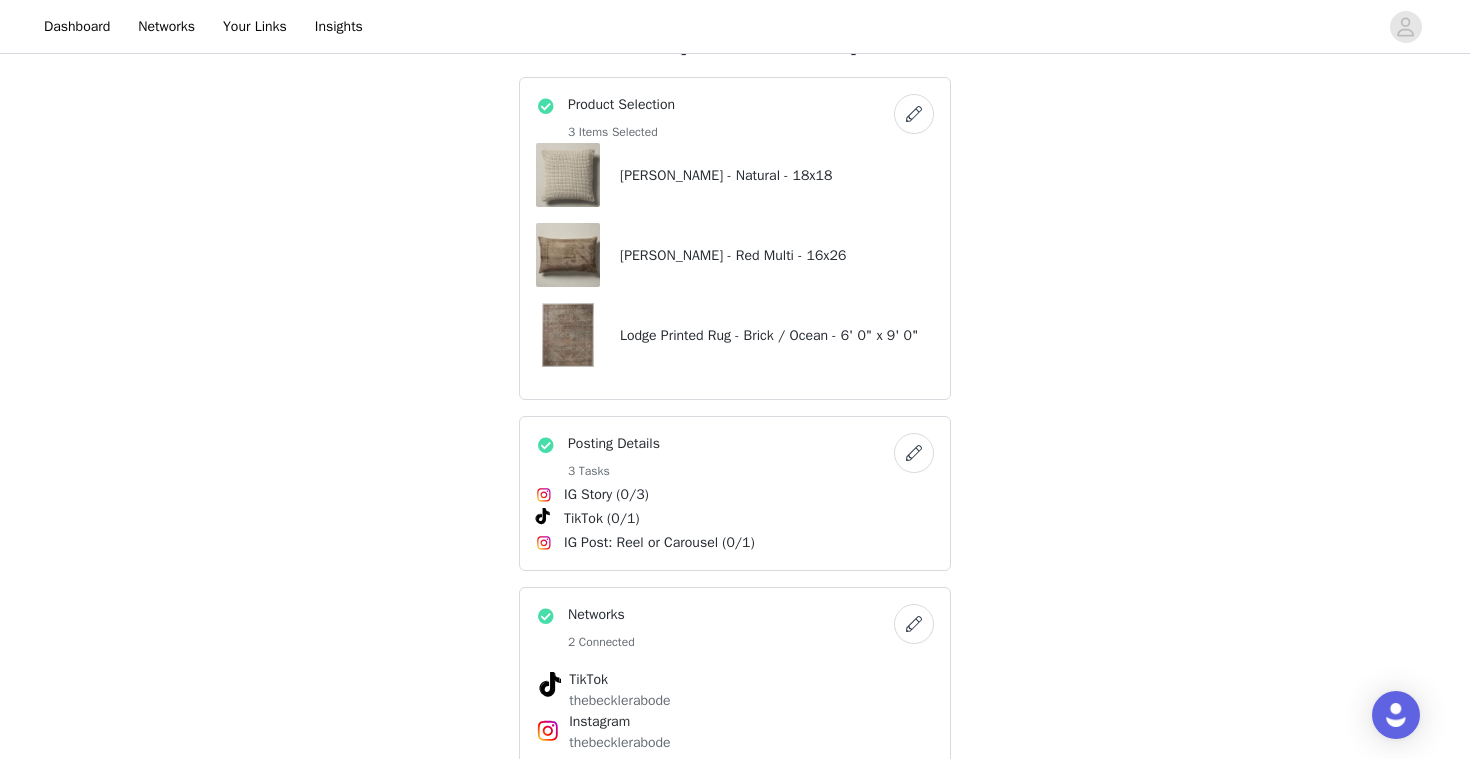 scroll, scrollTop: 650, scrollLeft: 0, axis: vertical 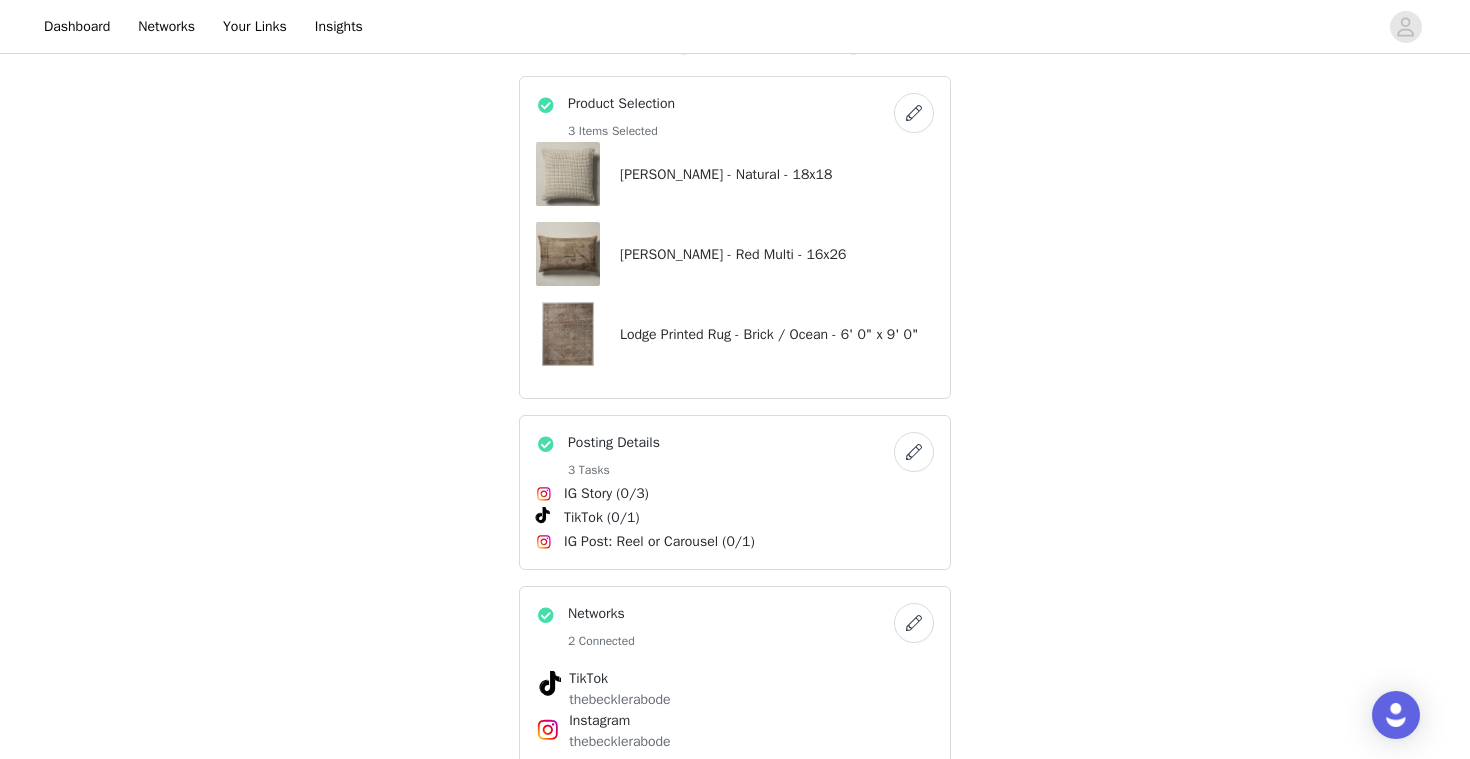 click on "[PERSON_NAME] - Red Multi - 16x26" at bounding box center [733, 254] 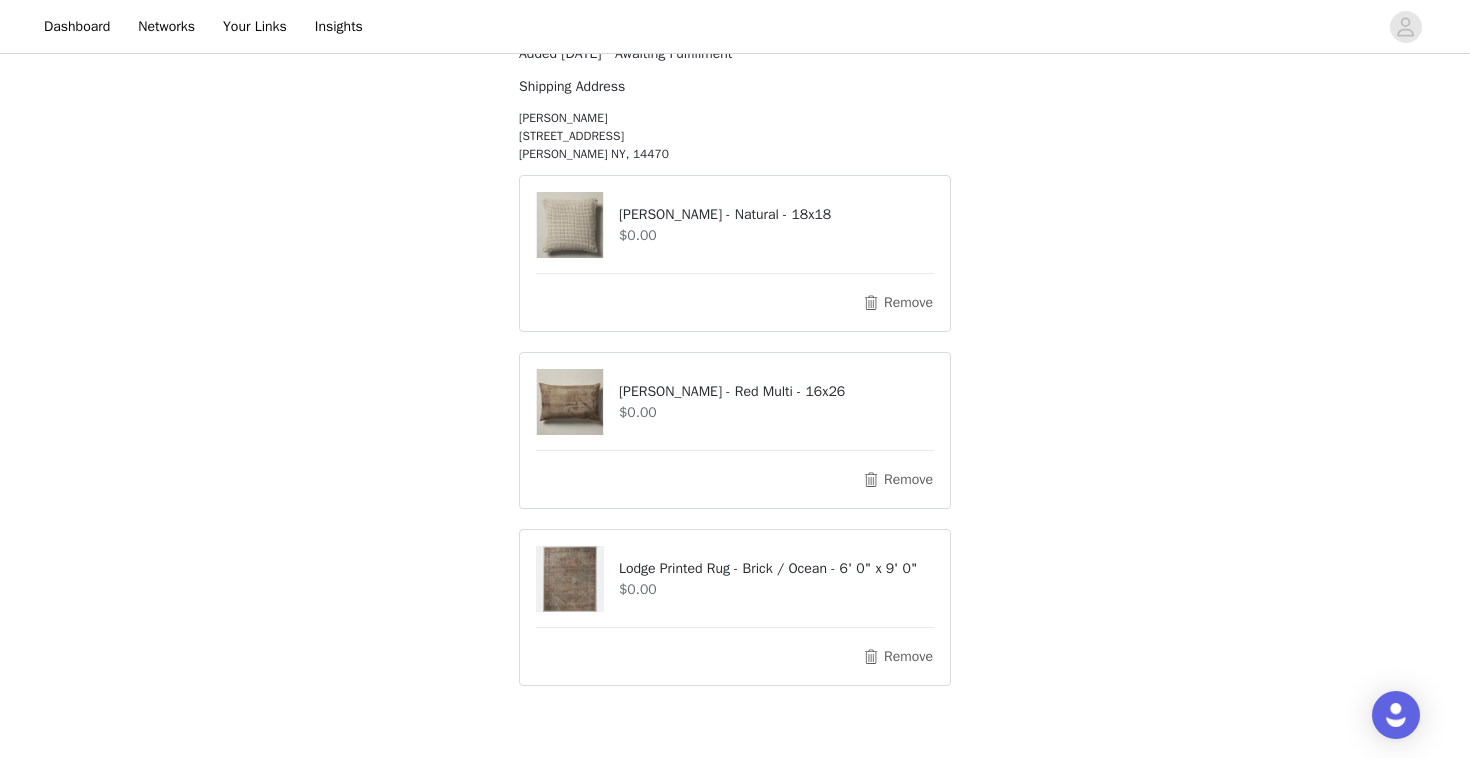 scroll, scrollTop: 251, scrollLeft: 0, axis: vertical 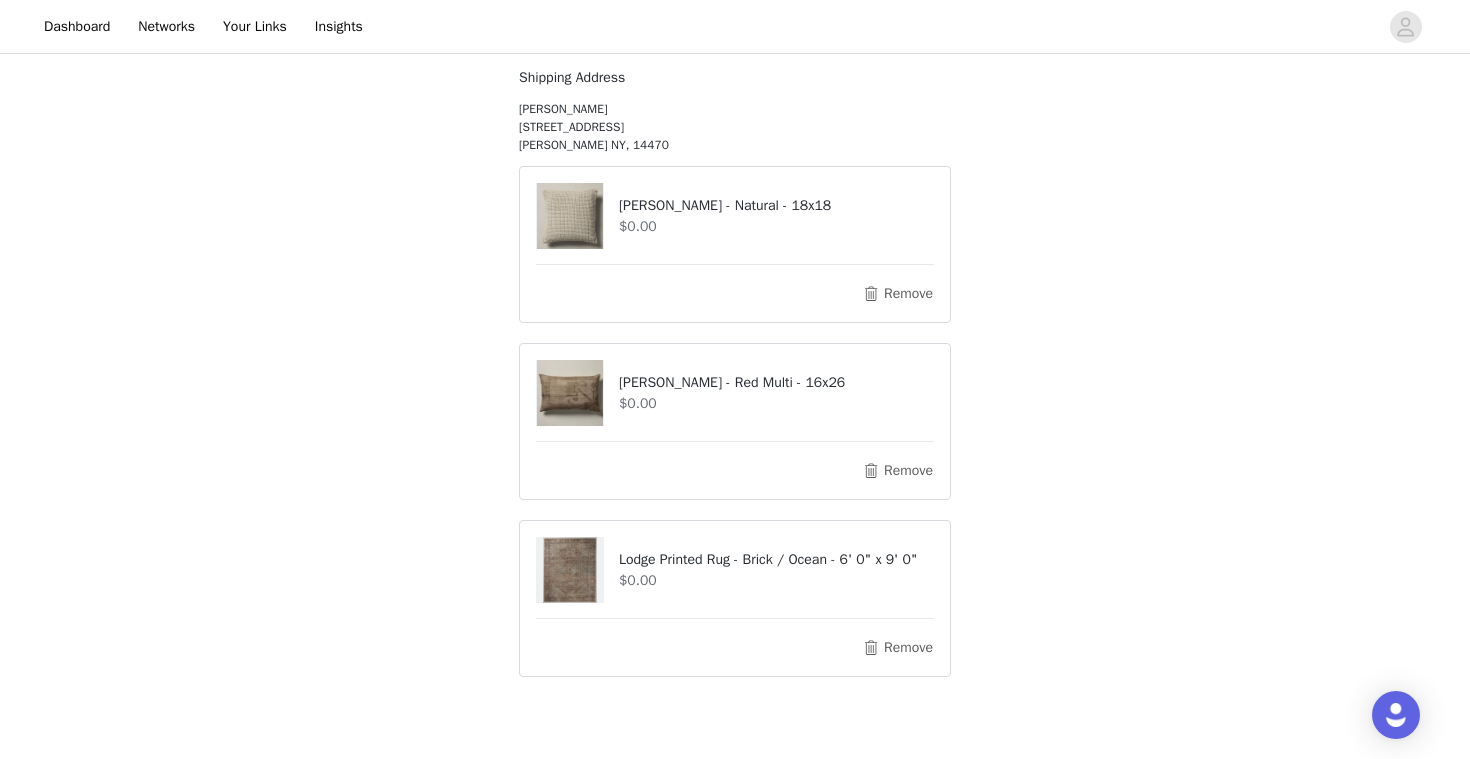 click at bounding box center [570, 393] 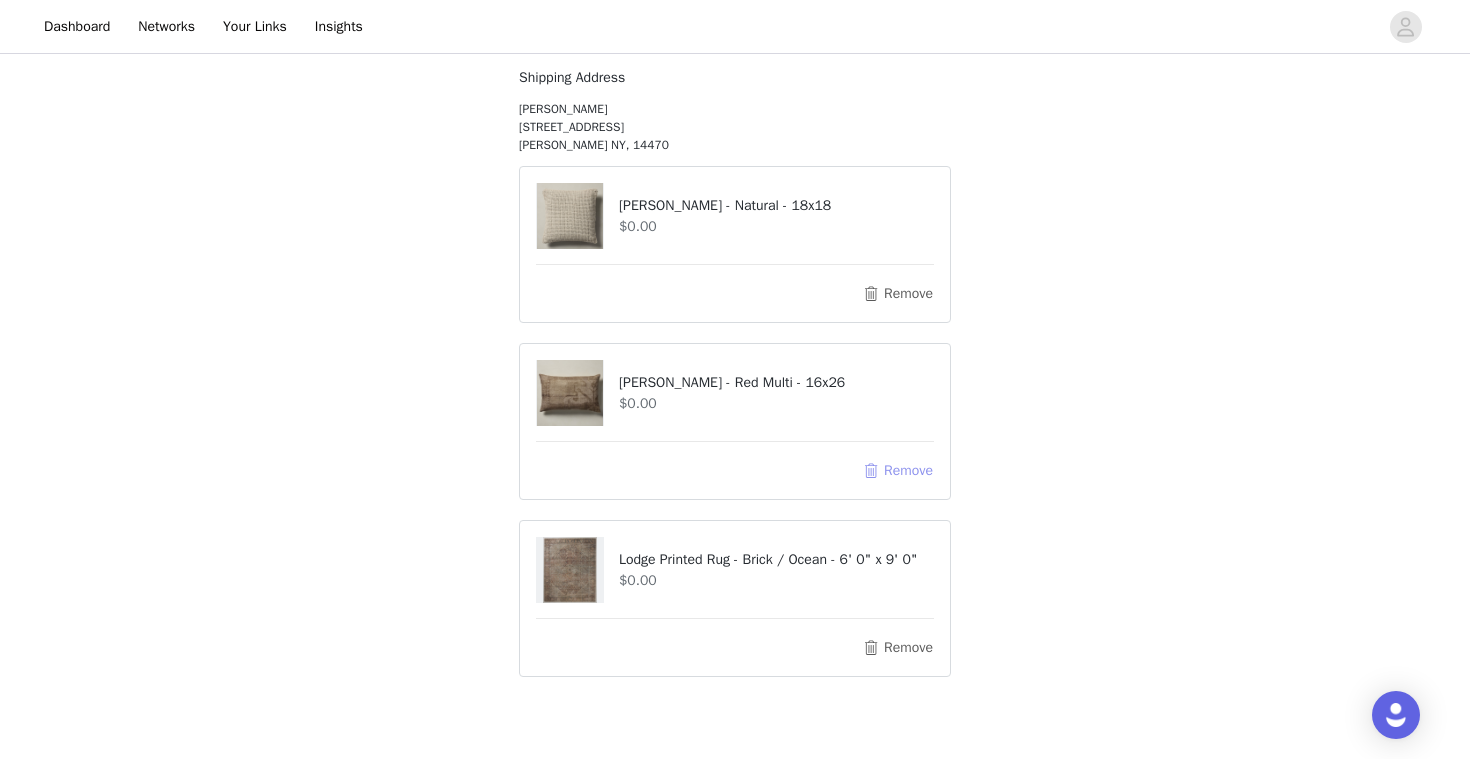 click on "Remove" at bounding box center (898, 471) 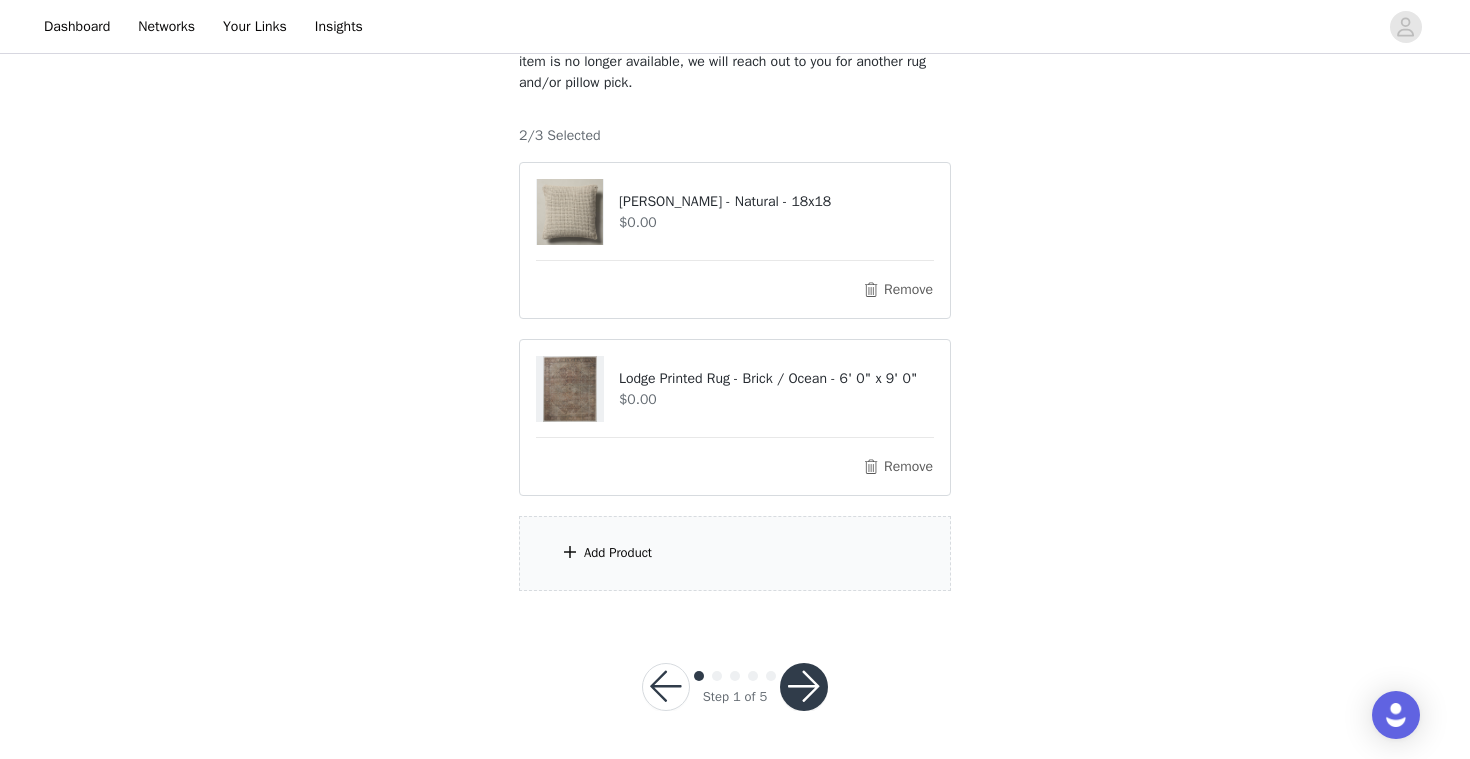 scroll, scrollTop: 176, scrollLeft: 0, axis: vertical 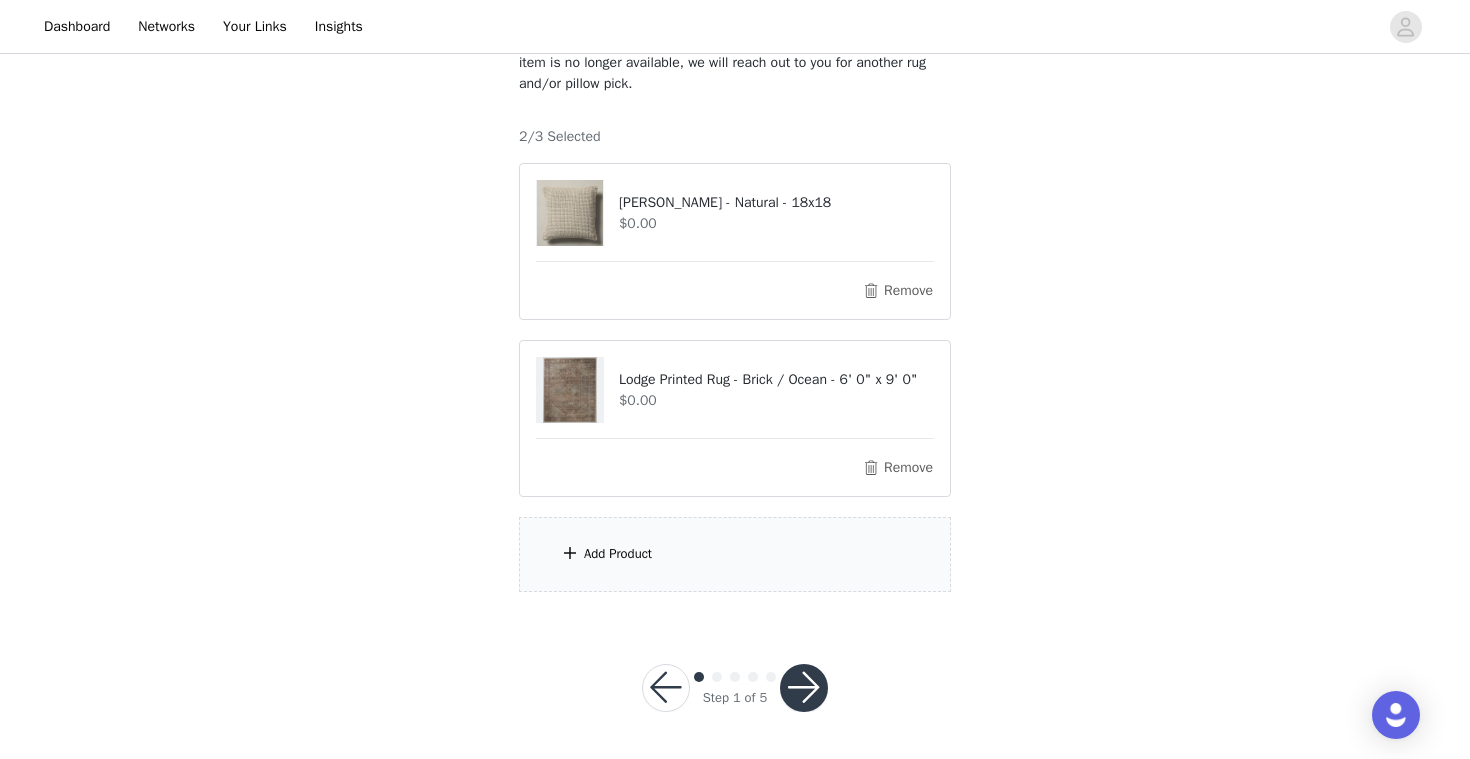 click on "Add Product" at bounding box center [618, 554] 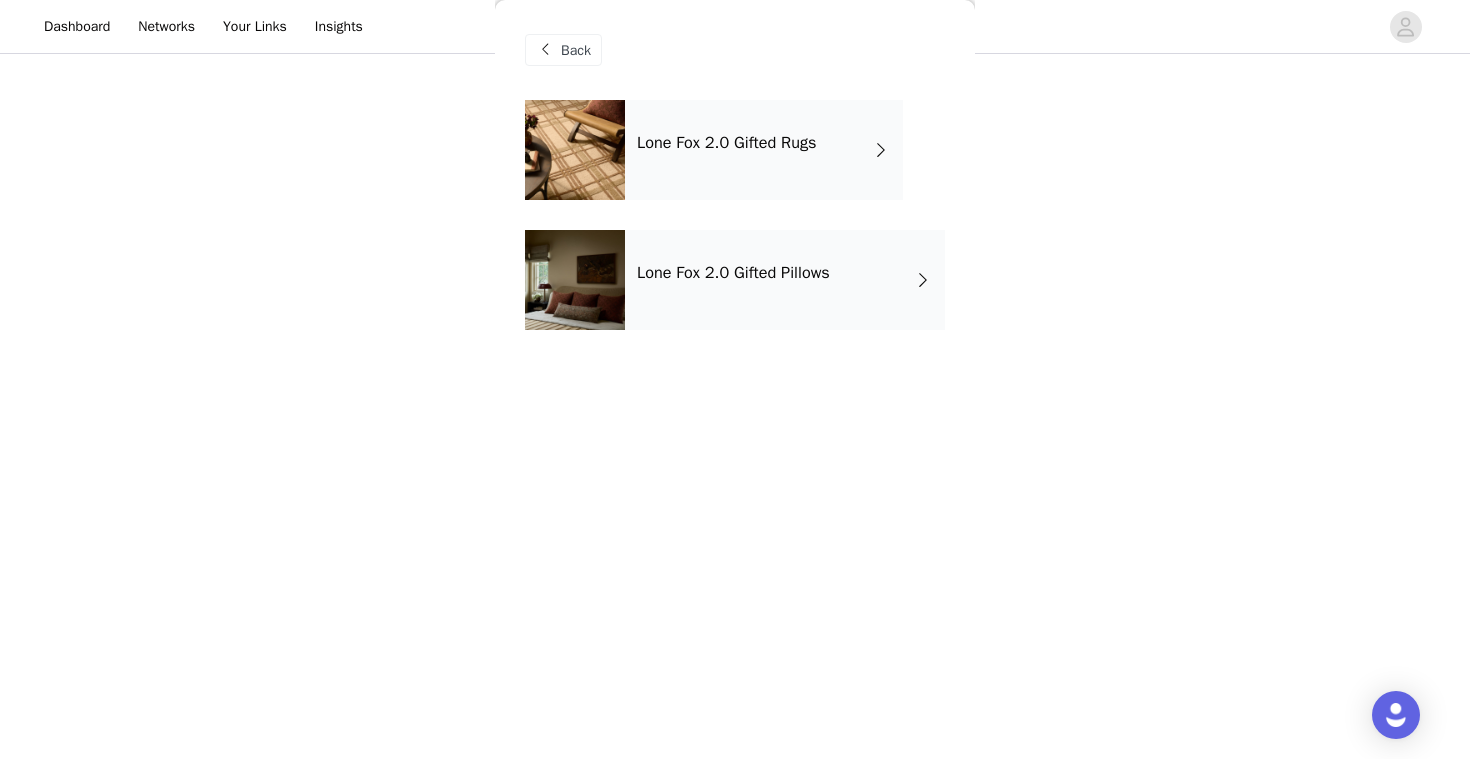 click on "Lone Fox 2.0 Gifted Pillows" at bounding box center [785, 280] 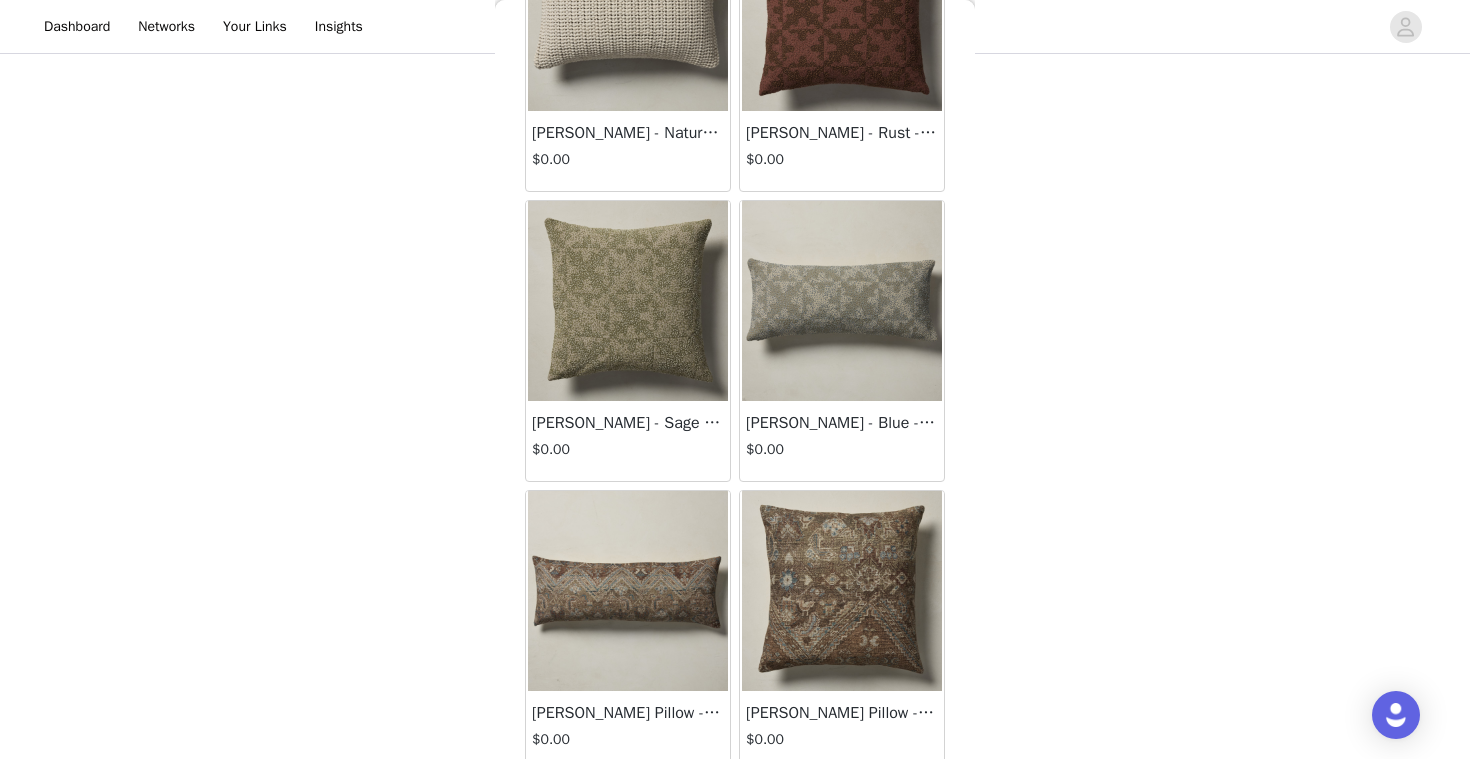 scroll, scrollTop: 490, scrollLeft: 0, axis: vertical 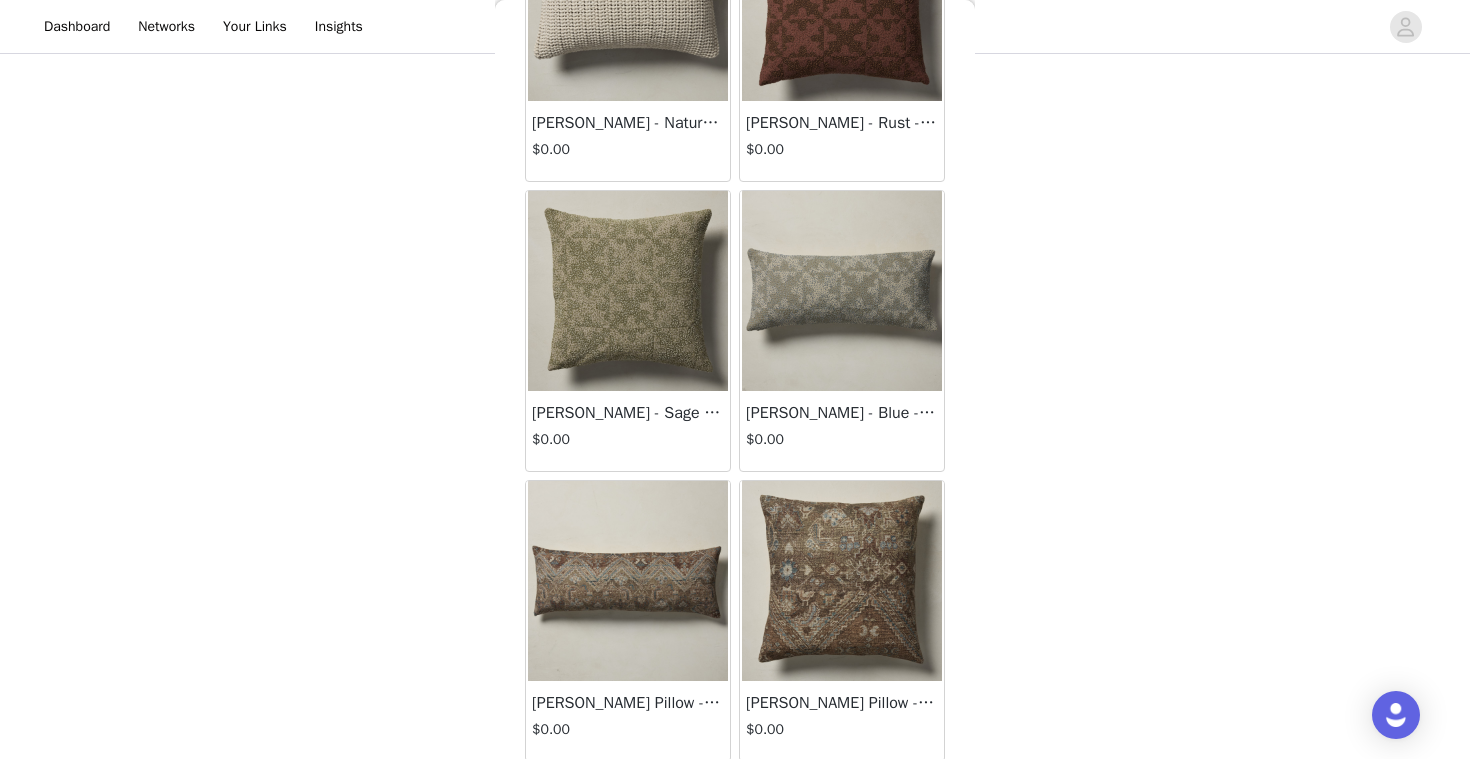 click at bounding box center [842, 291] 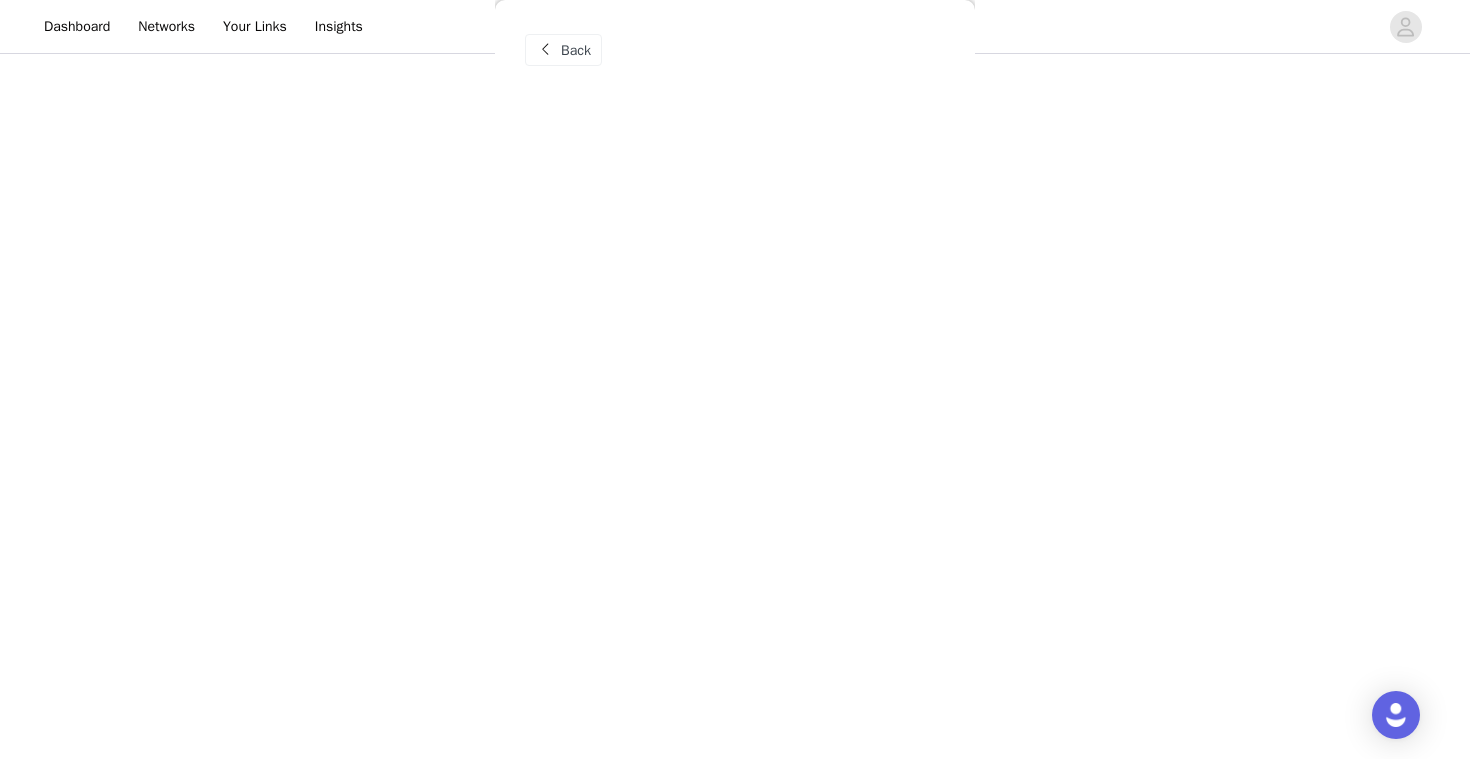 scroll, scrollTop: 0, scrollLeft: 0, axis: both 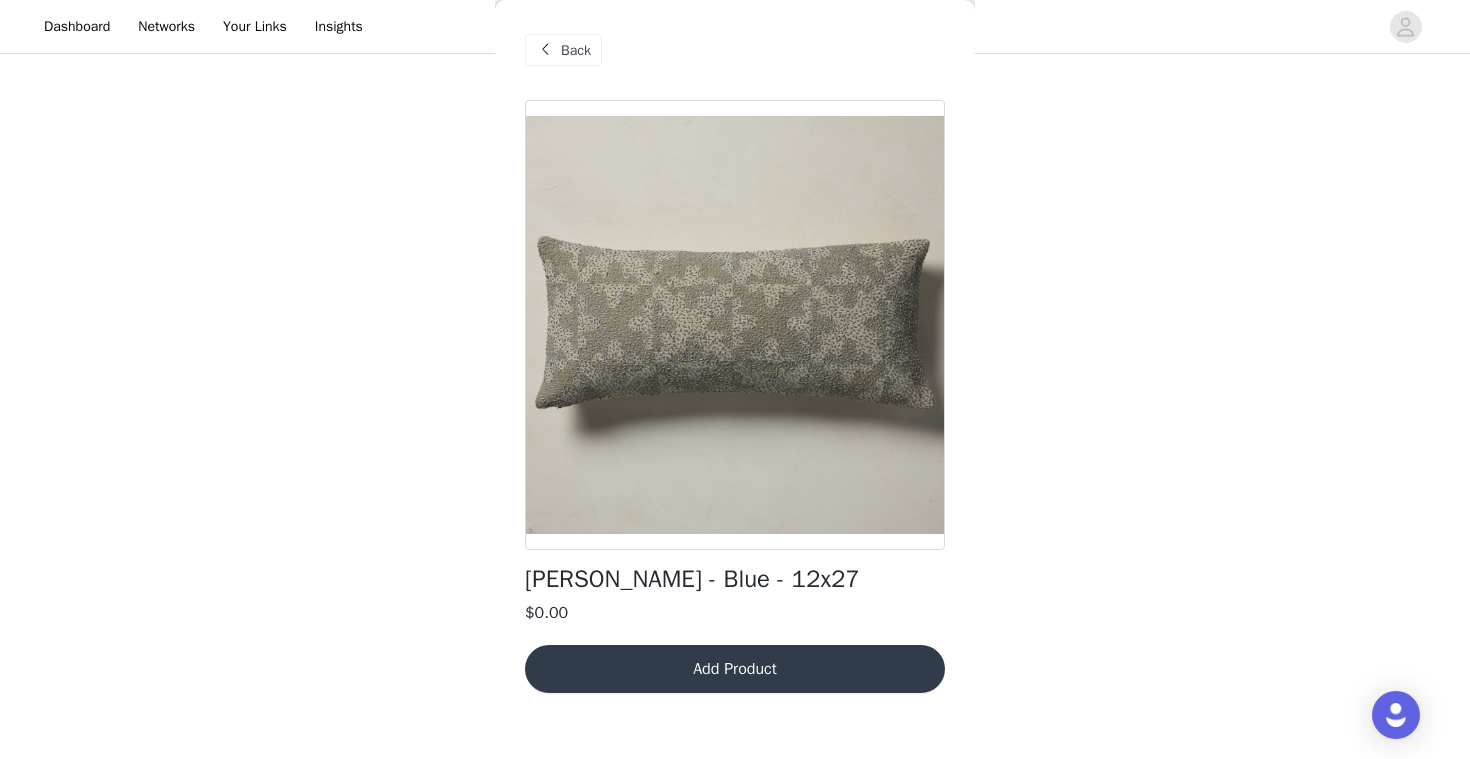 click on "Back" at bounding box center [563, 50] 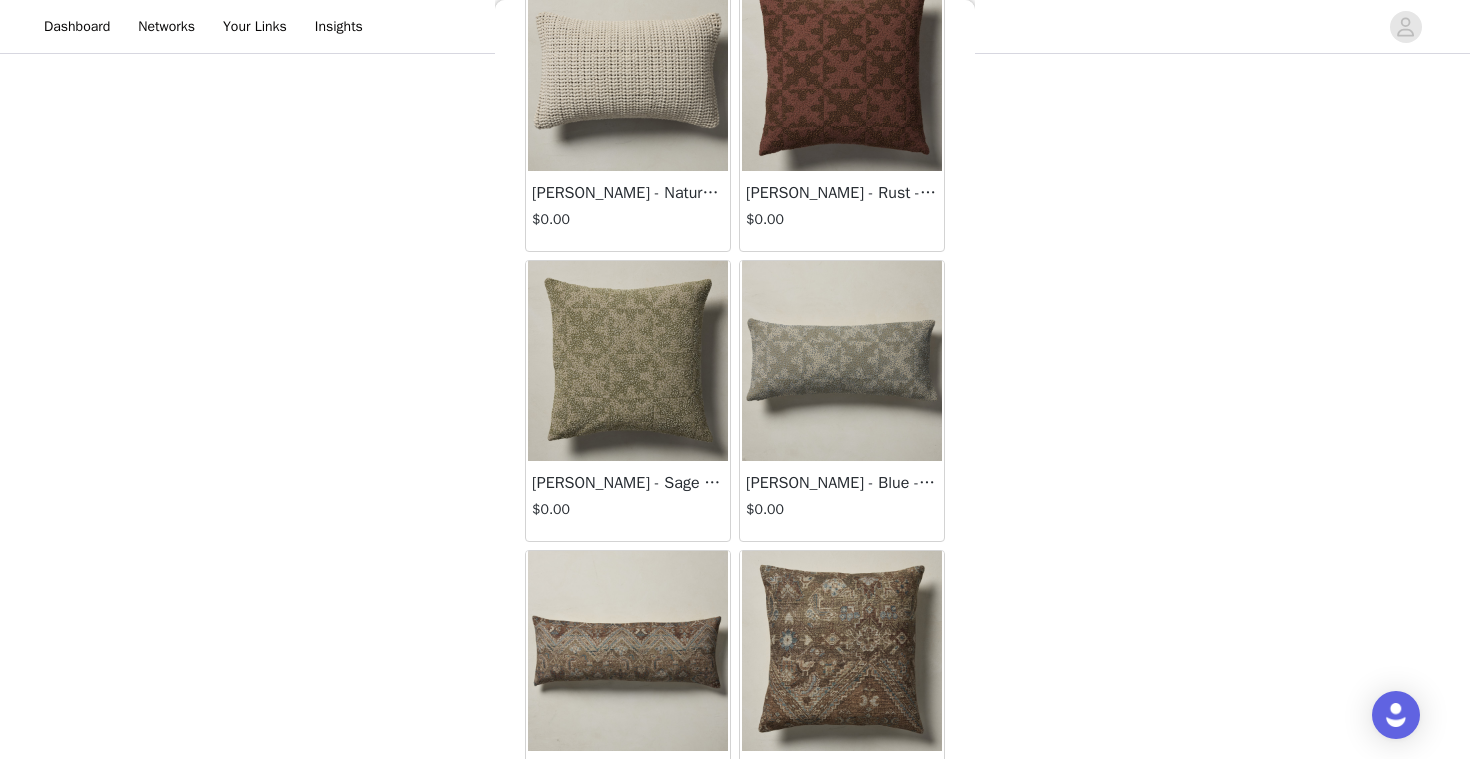 scroll, scrollTop: 425, scrollLeft: 0, axis: vertical 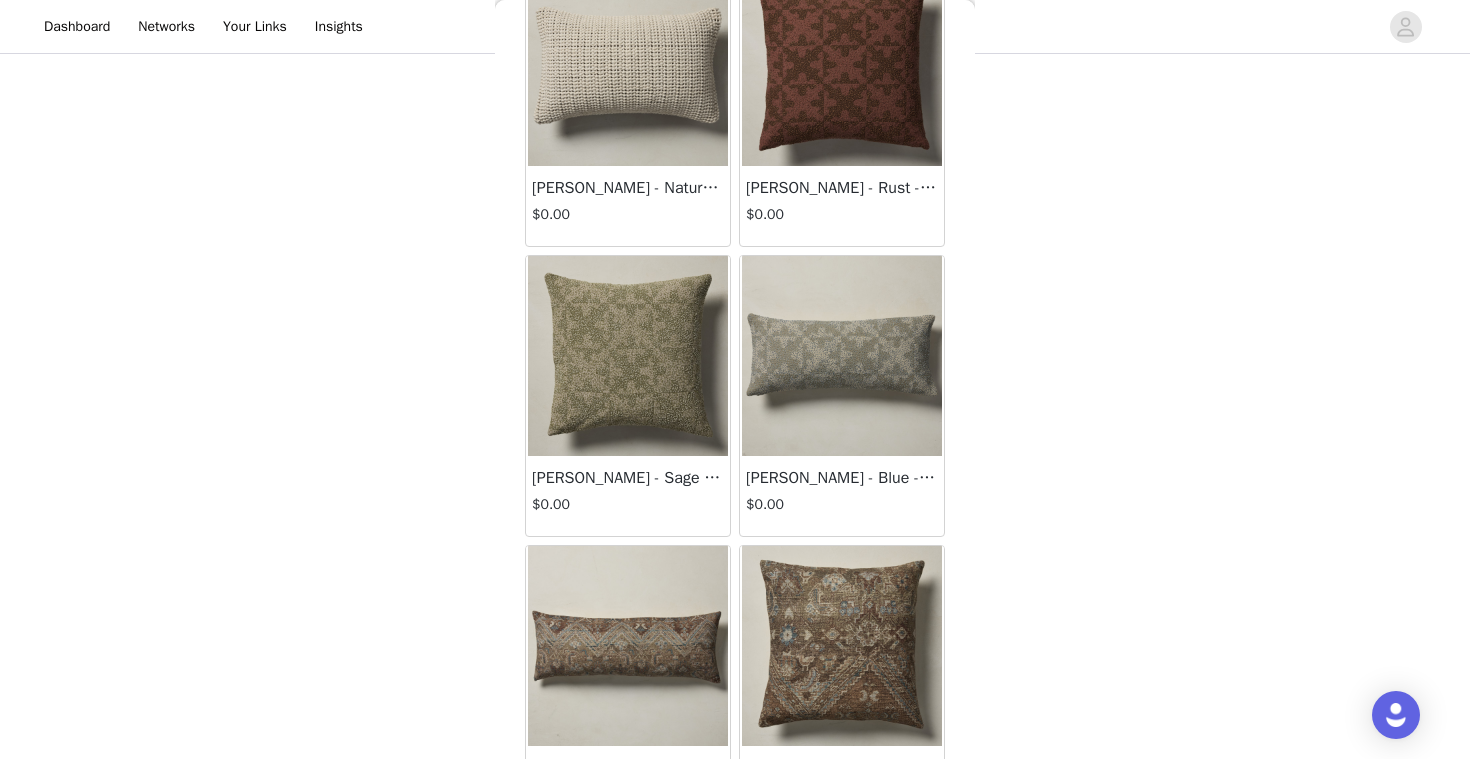 click at bounding box center (628, 356) 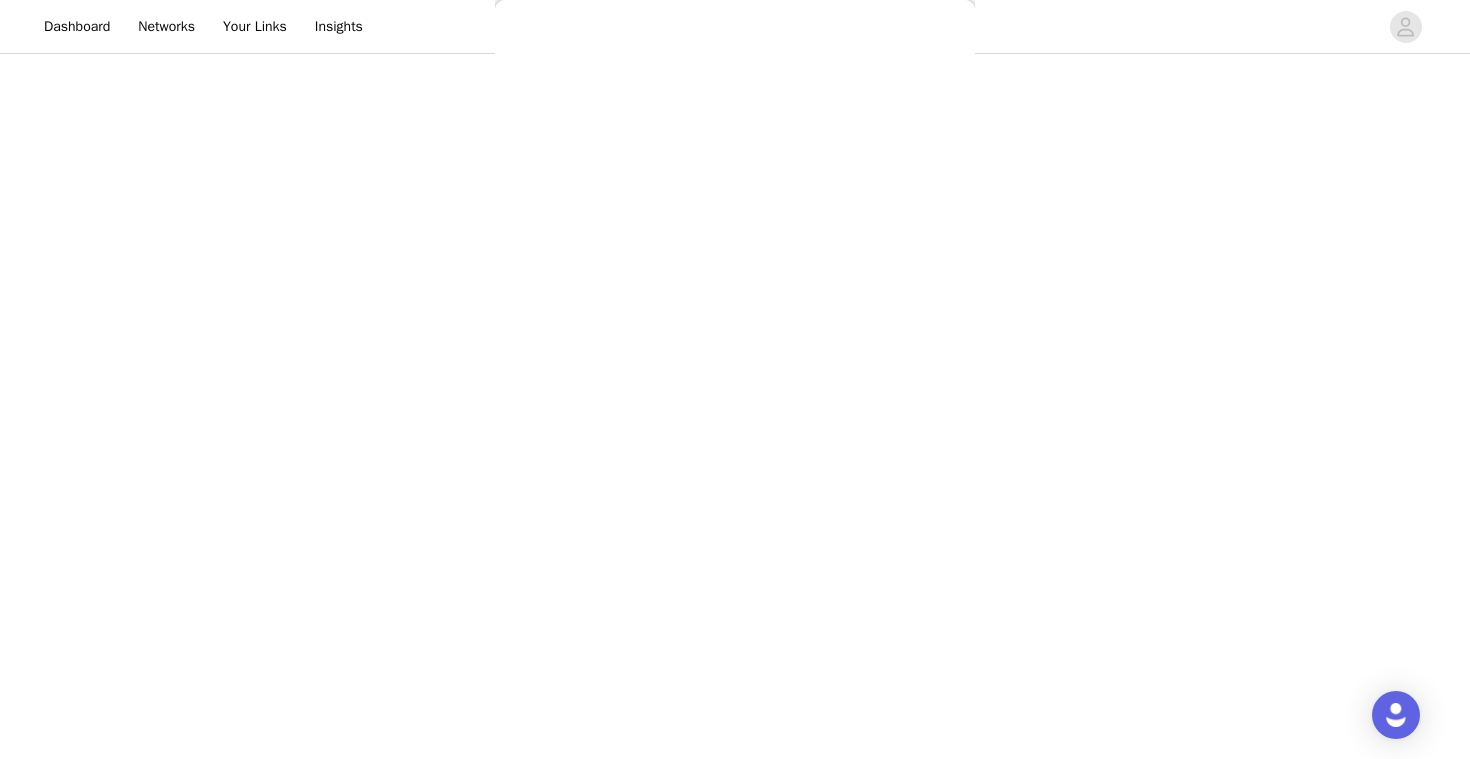 scroll, scrollTop: 0, scrollLeft: 0, axis: both 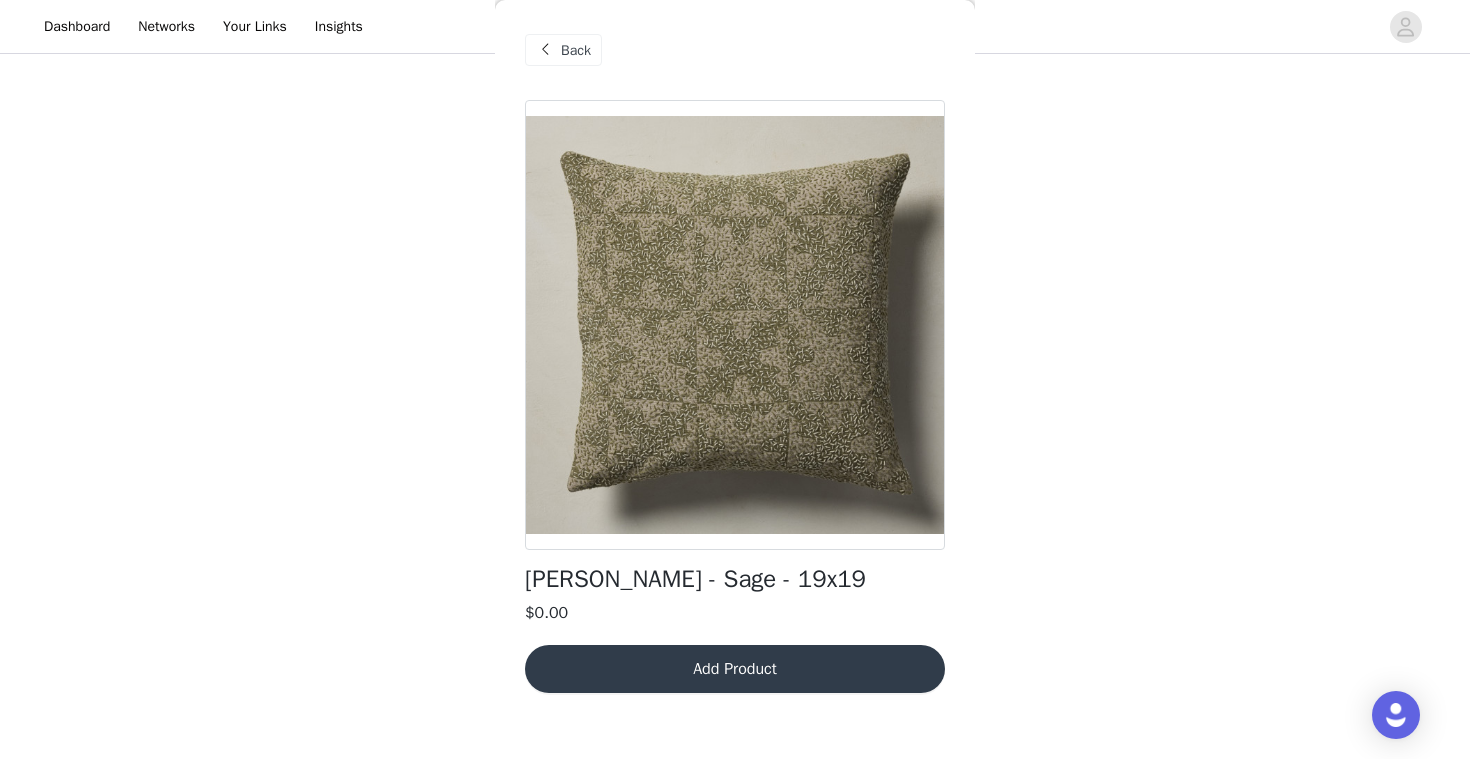 click on "Back" at bounding box center [576, 50] 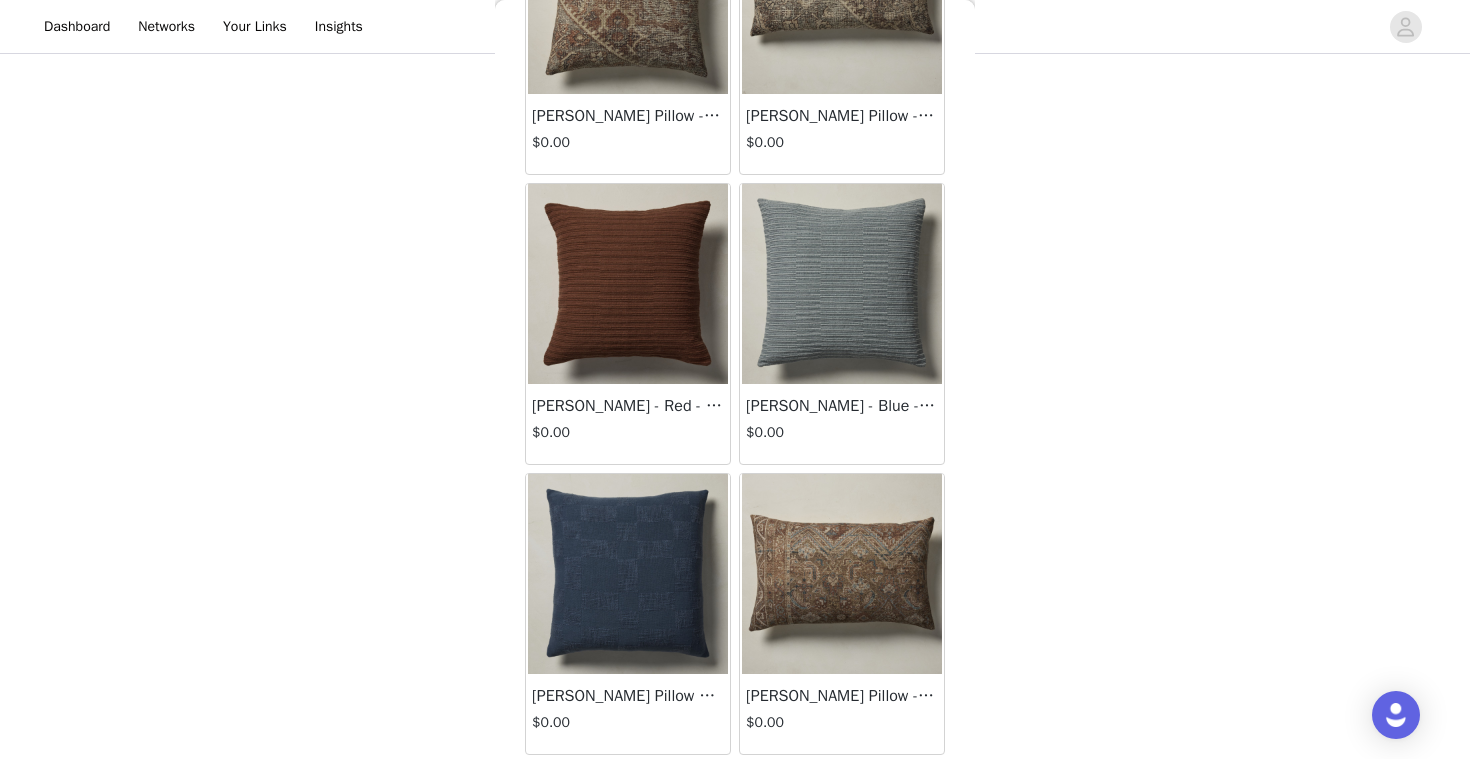 scroll, scrollTop: 1656, scrollLeft: 0, axis: vertical 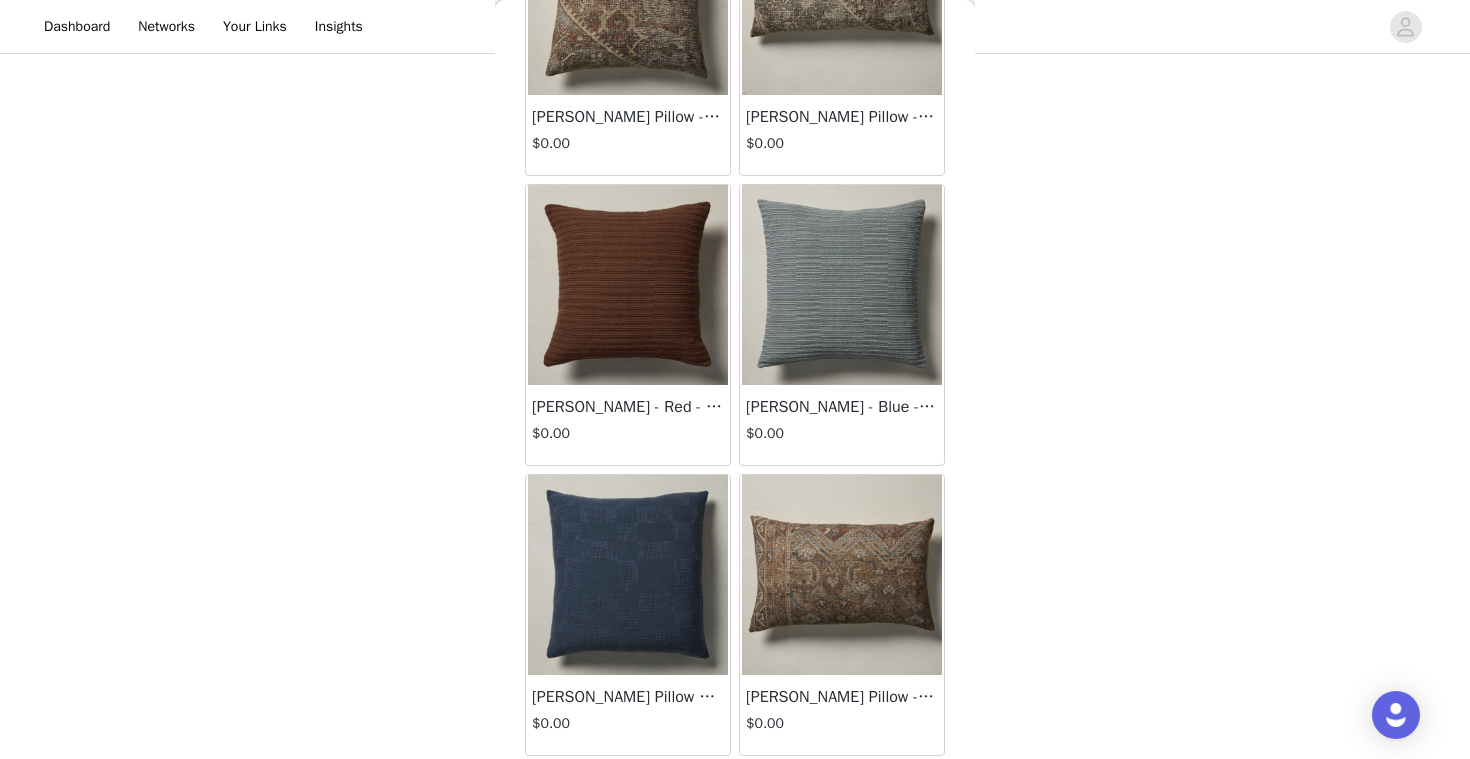 click at bounding box center (842, 575) 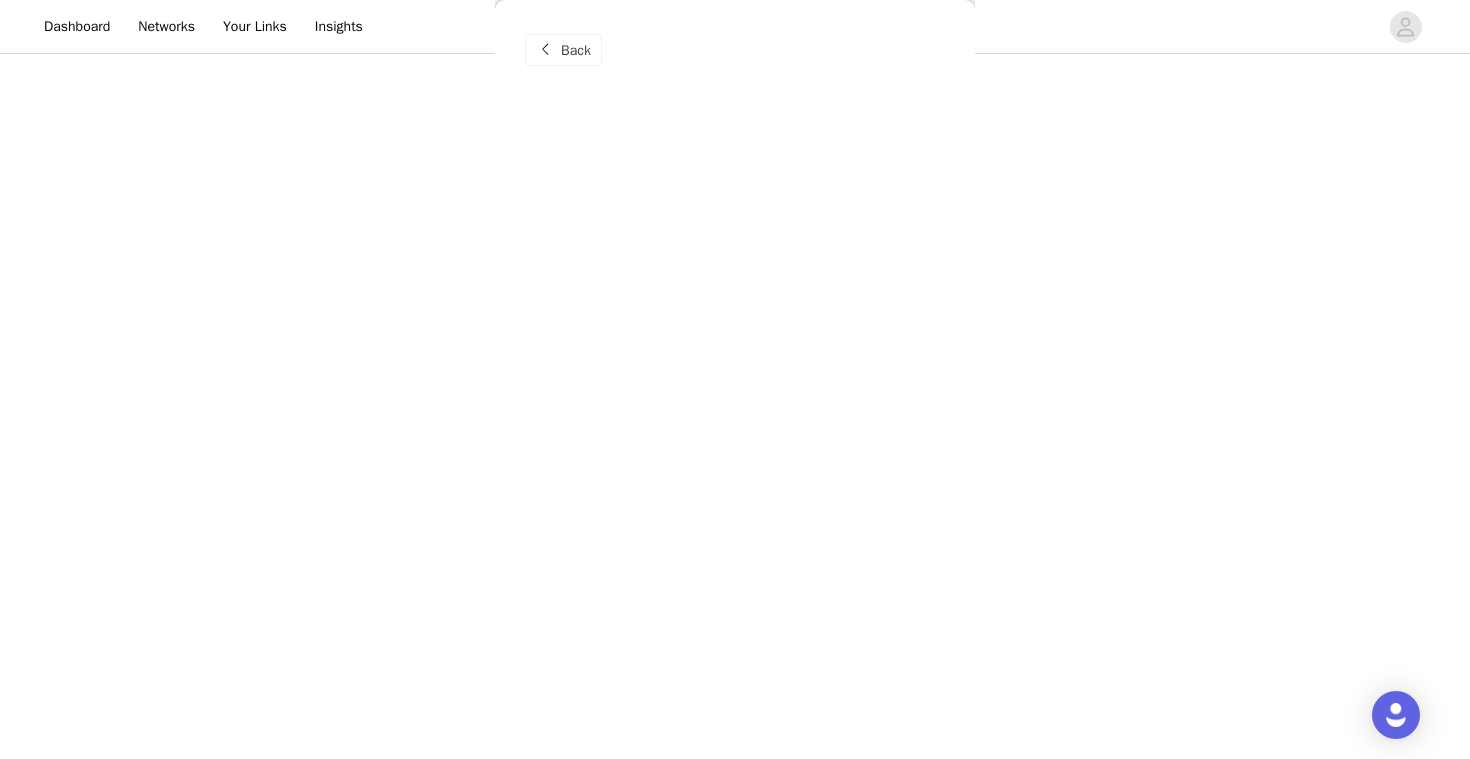 scroll, scrollTop: 0, scrollLeft: 0, axis: both 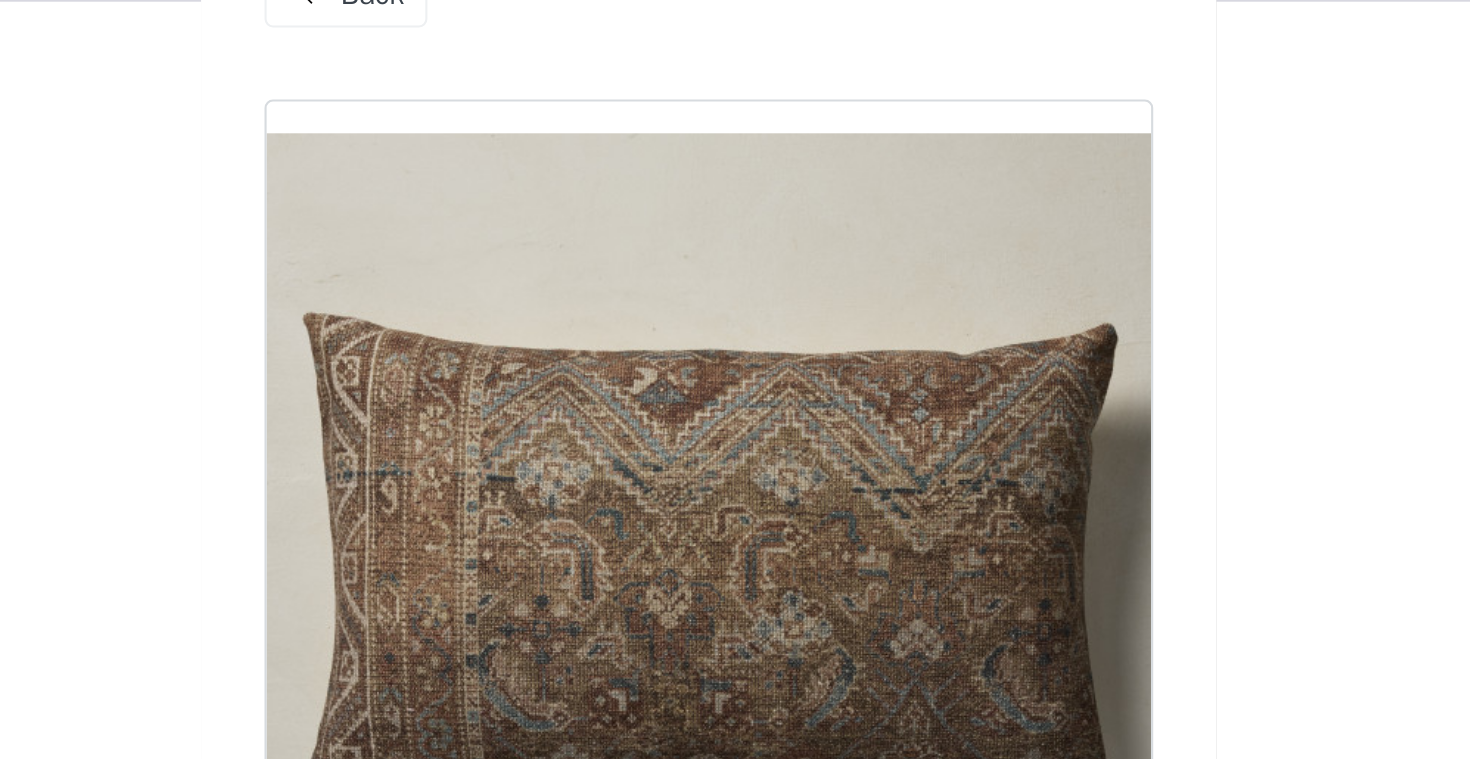 click on "Back" at bounding box center [563, 50] 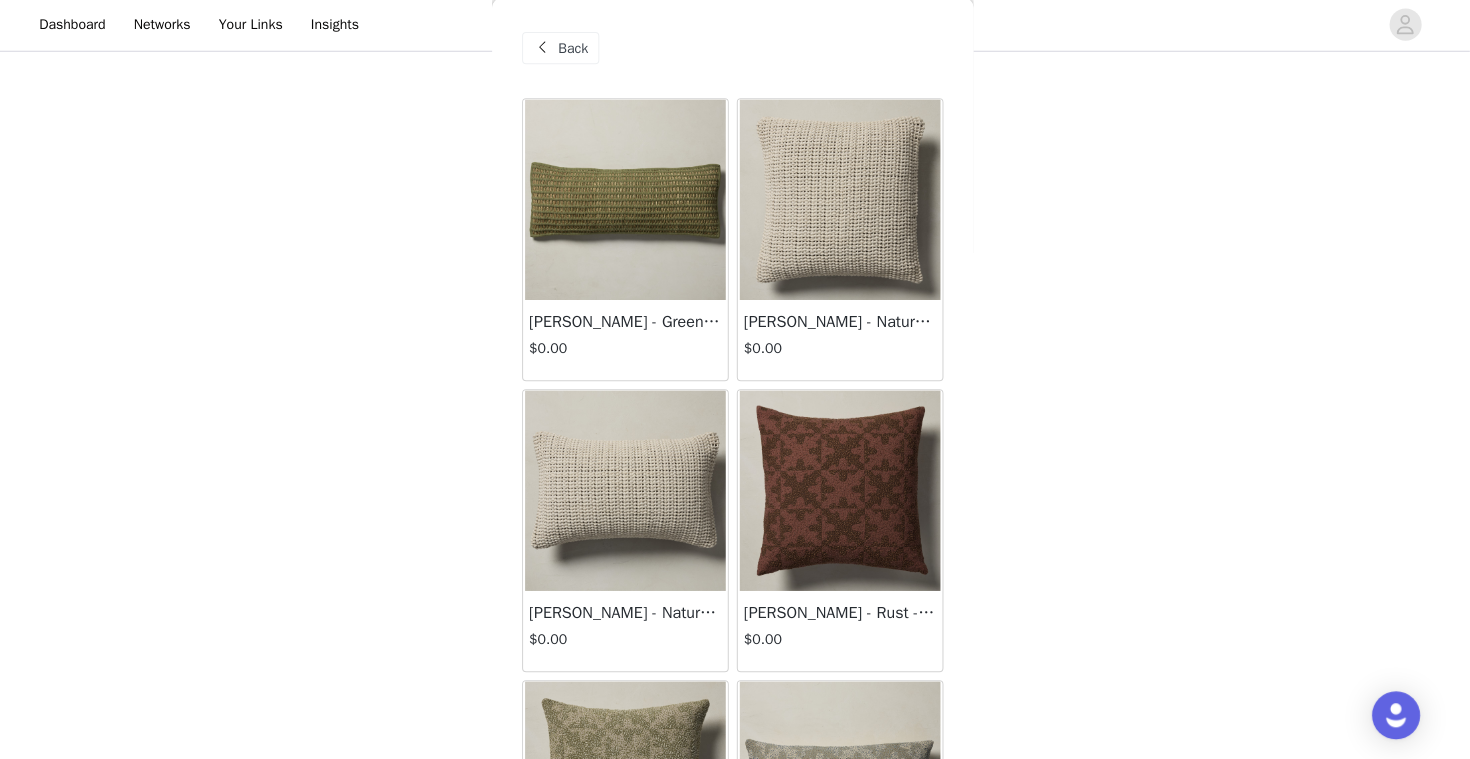 scroll, scrollTop: 176, scrollLeft: 0, axis: vertical 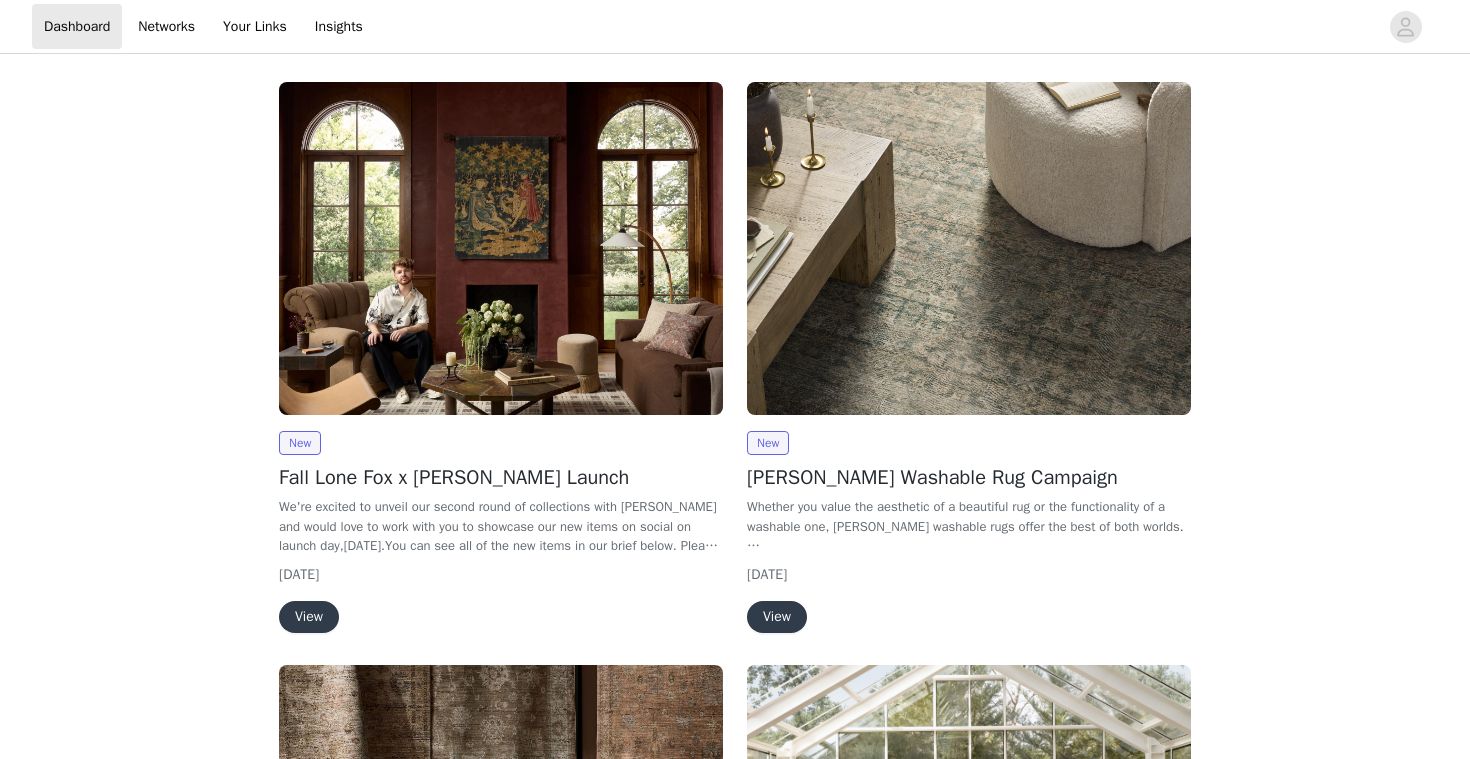 click on "View" at bounding box center (309, 617) 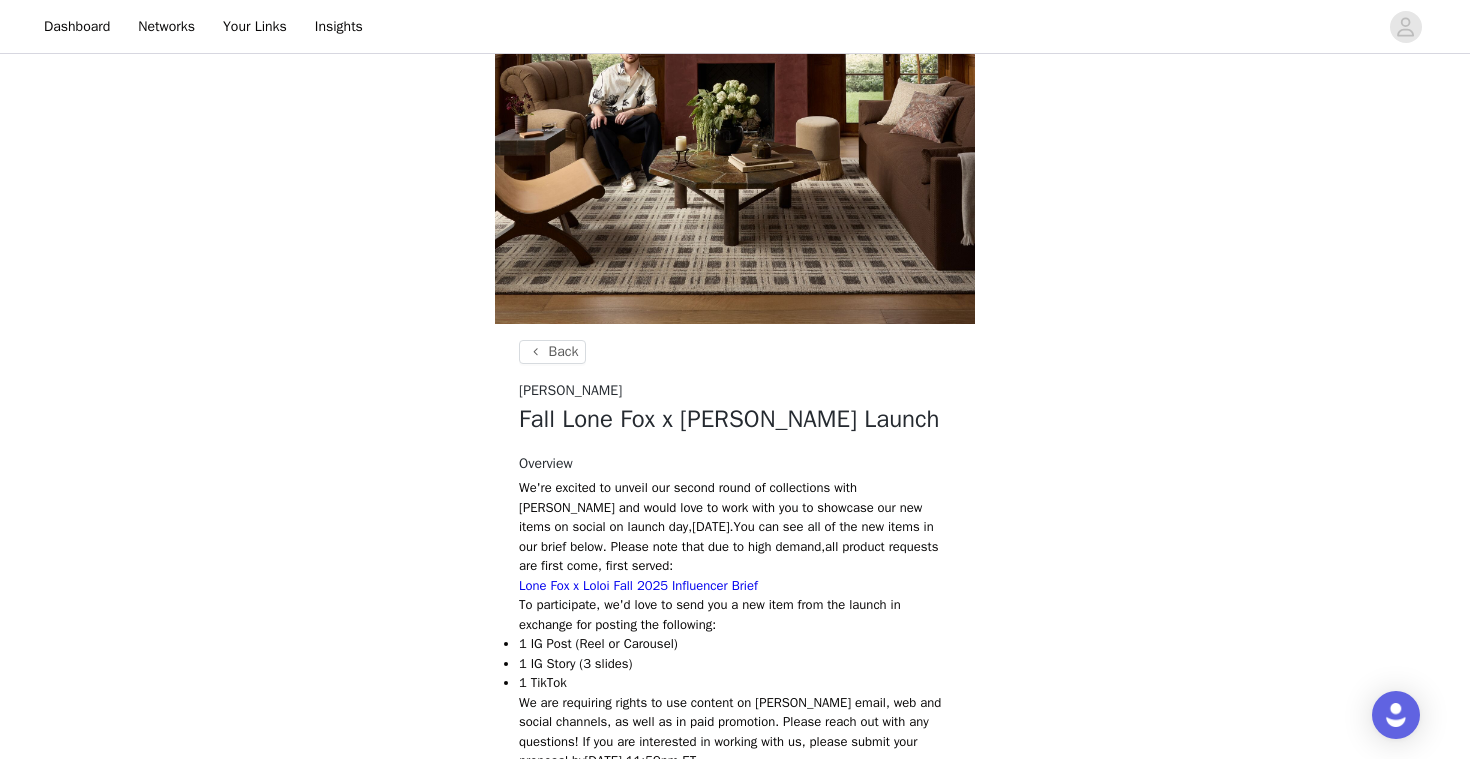 scroll, scrollTop: 341, scrollLeft: 0, axis: vertical 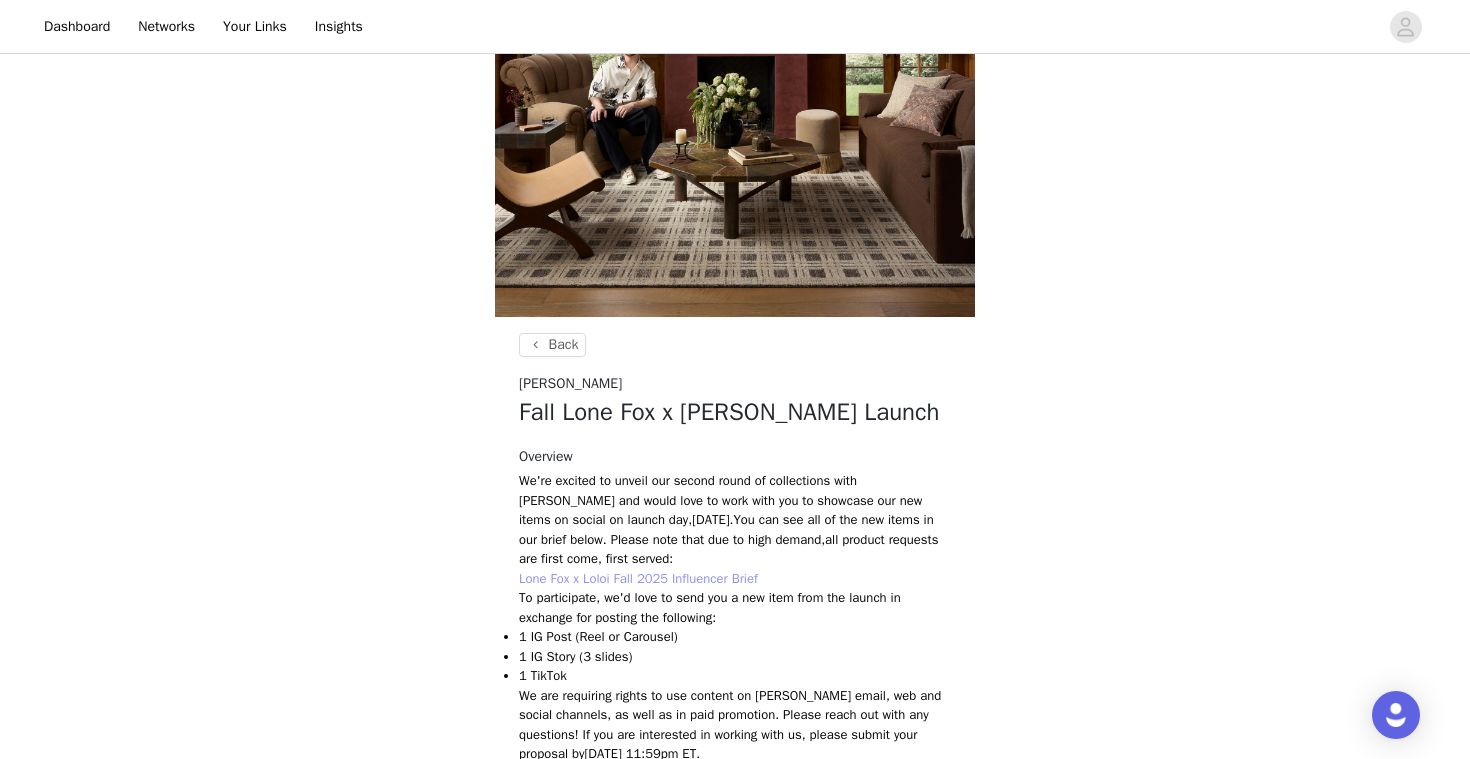 click on "Lone Fox x Loloi Fall 2025 Influencer Brief" at bounding box center [638, 578] 